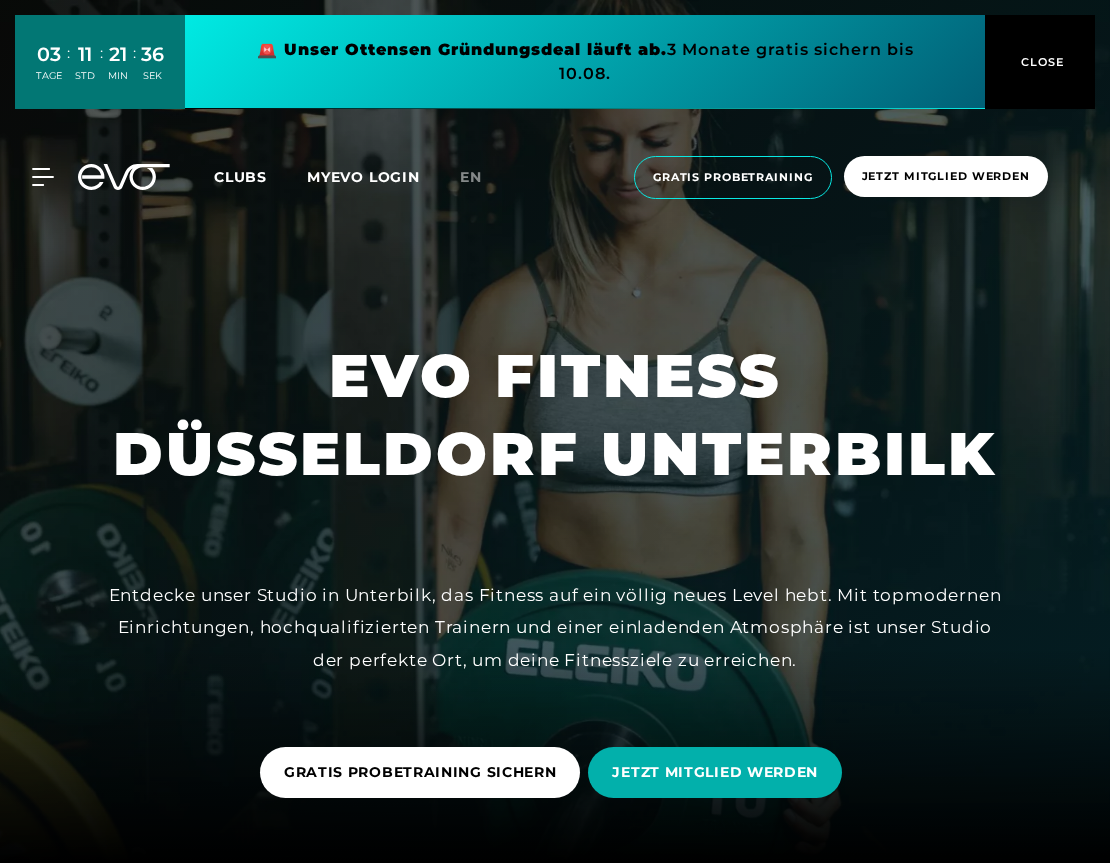 scroll, scrollTop: 0, scrollLeft: 0, axis: both 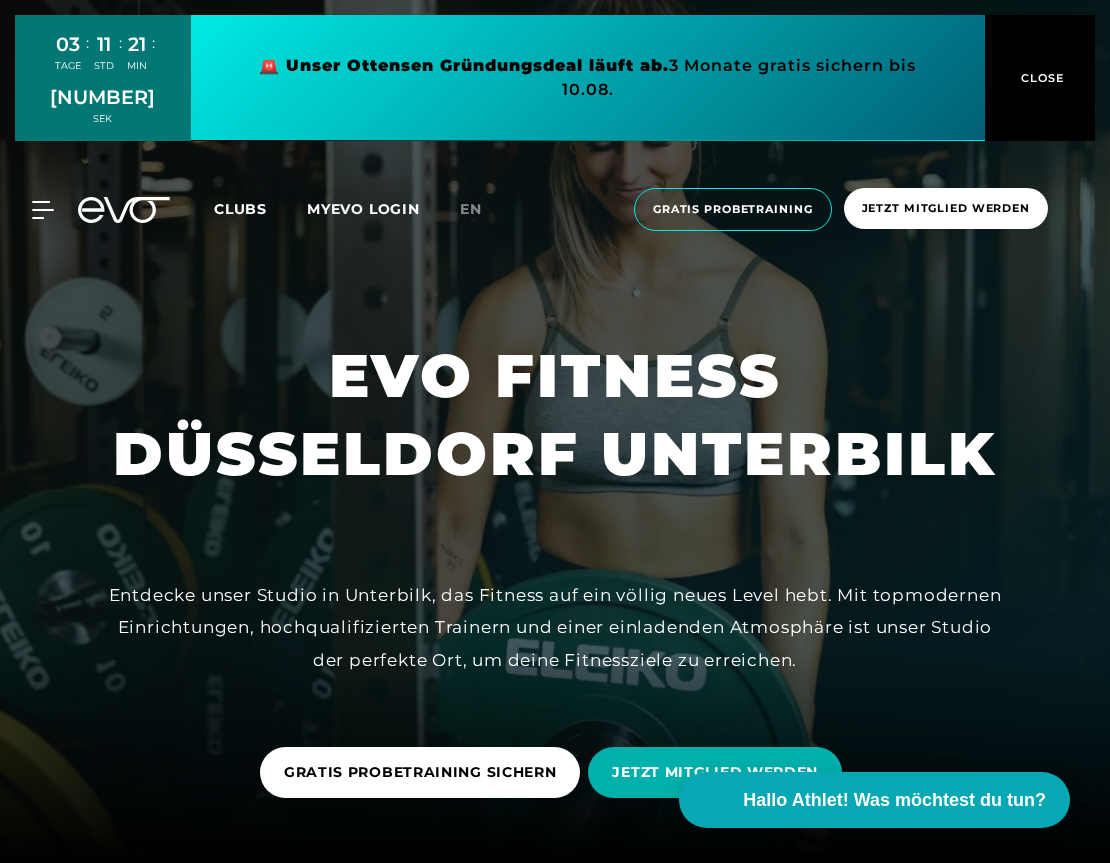 drag, startPoint x: 1108, startPoint y: 66, endPoint x: 1107, endPoint y: 115, distance: 49.010204 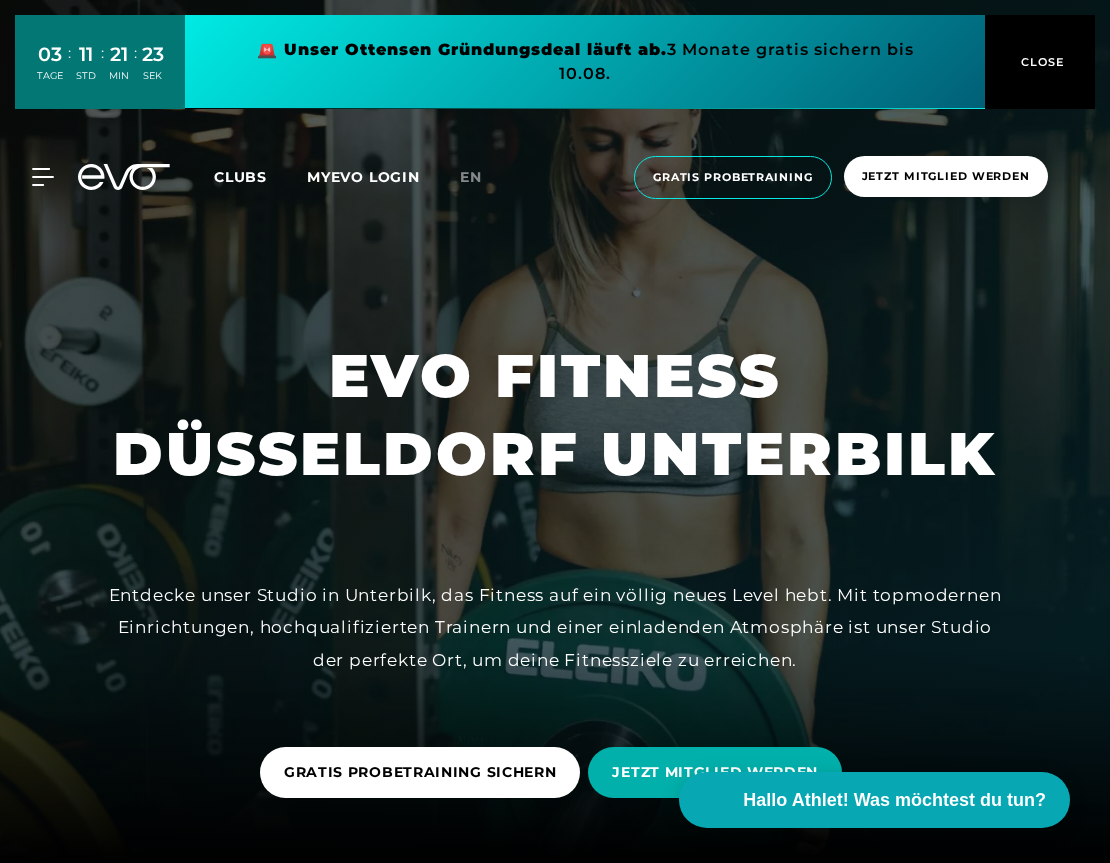 click at bounding box center [555, 431] 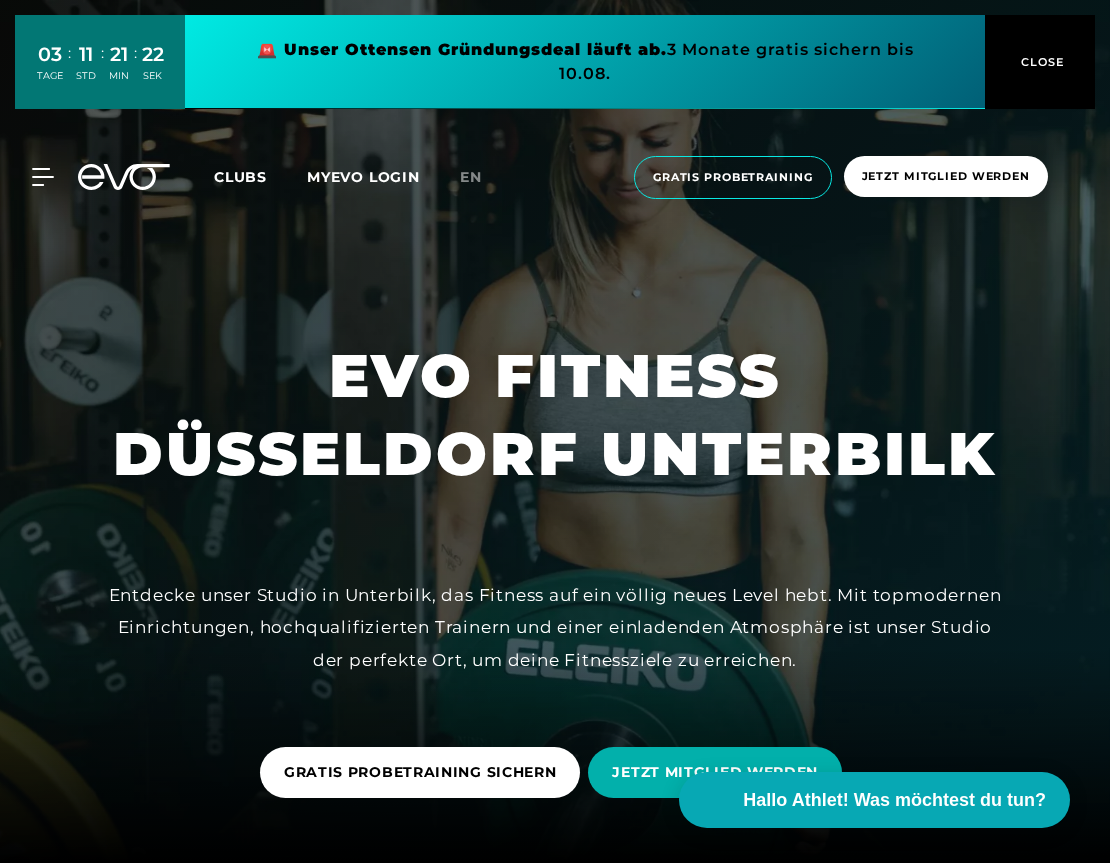 click on "EVO FITNESS
DÜSSELDORF UNTERBILK" at bounding box center (555, 415) 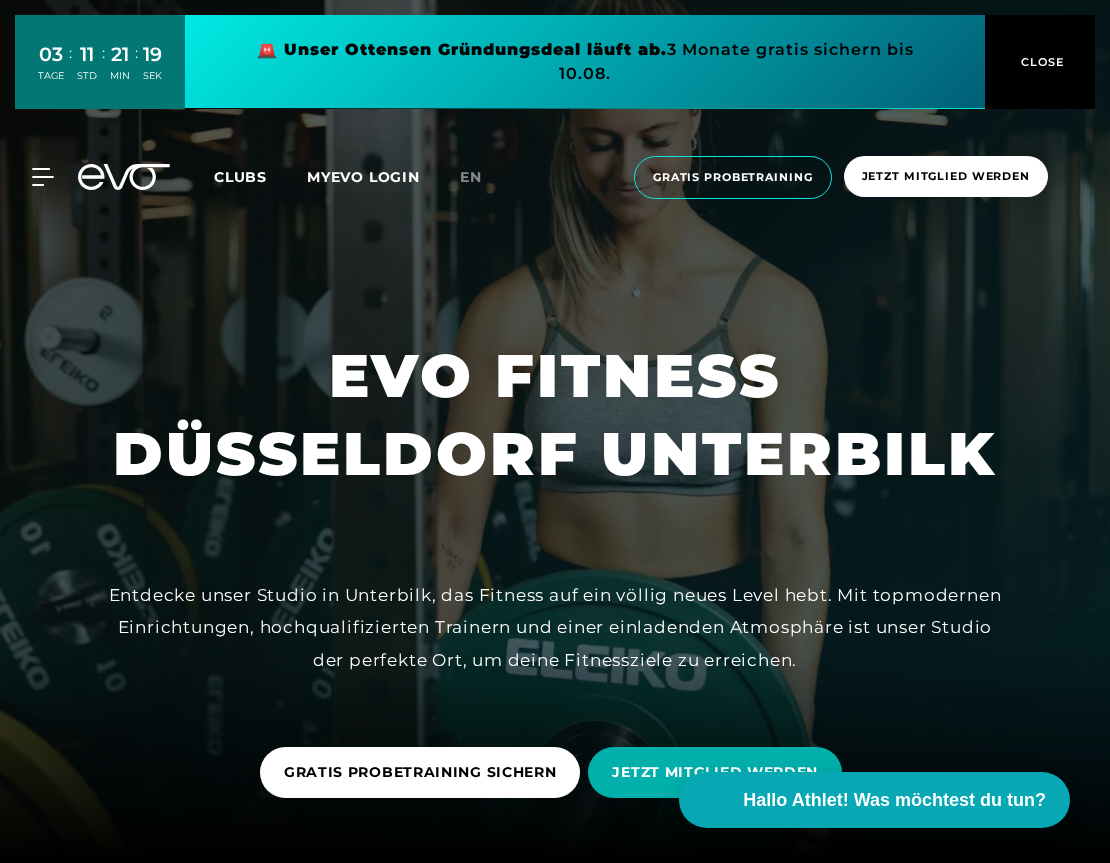 click on "Clubs" at bounding box center [240, 177] 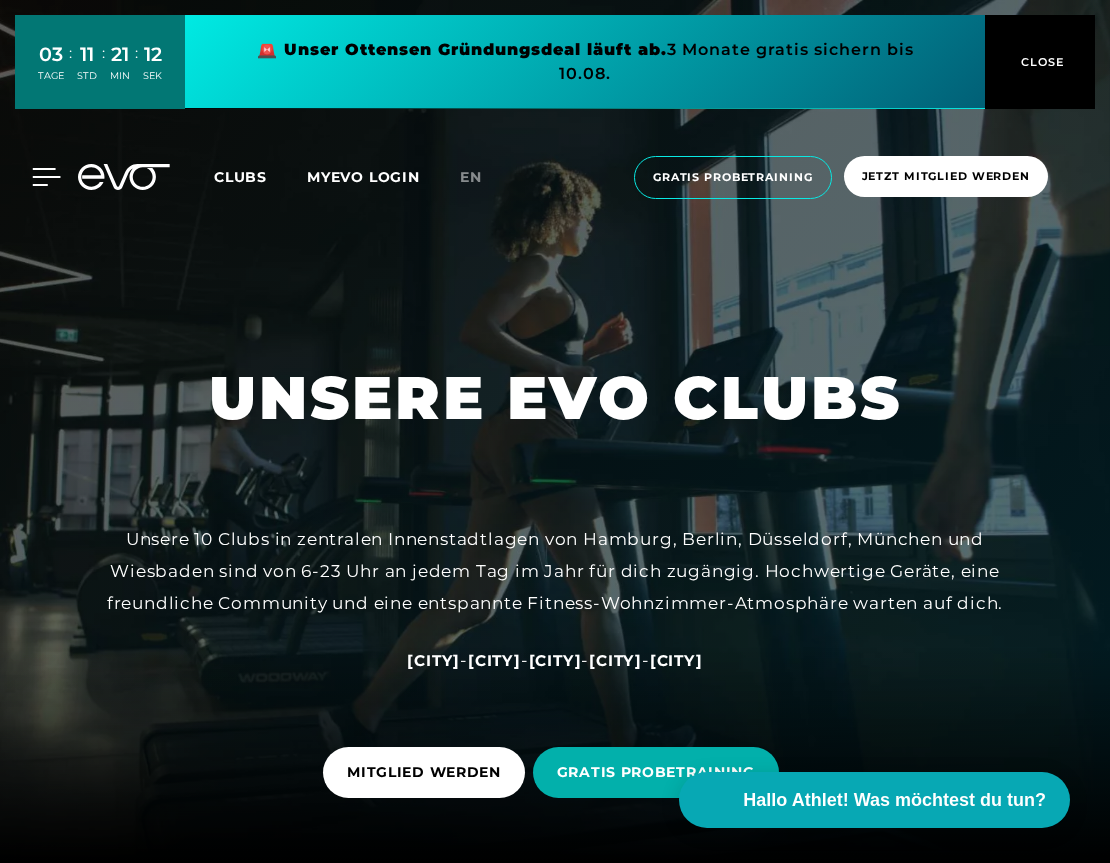 click 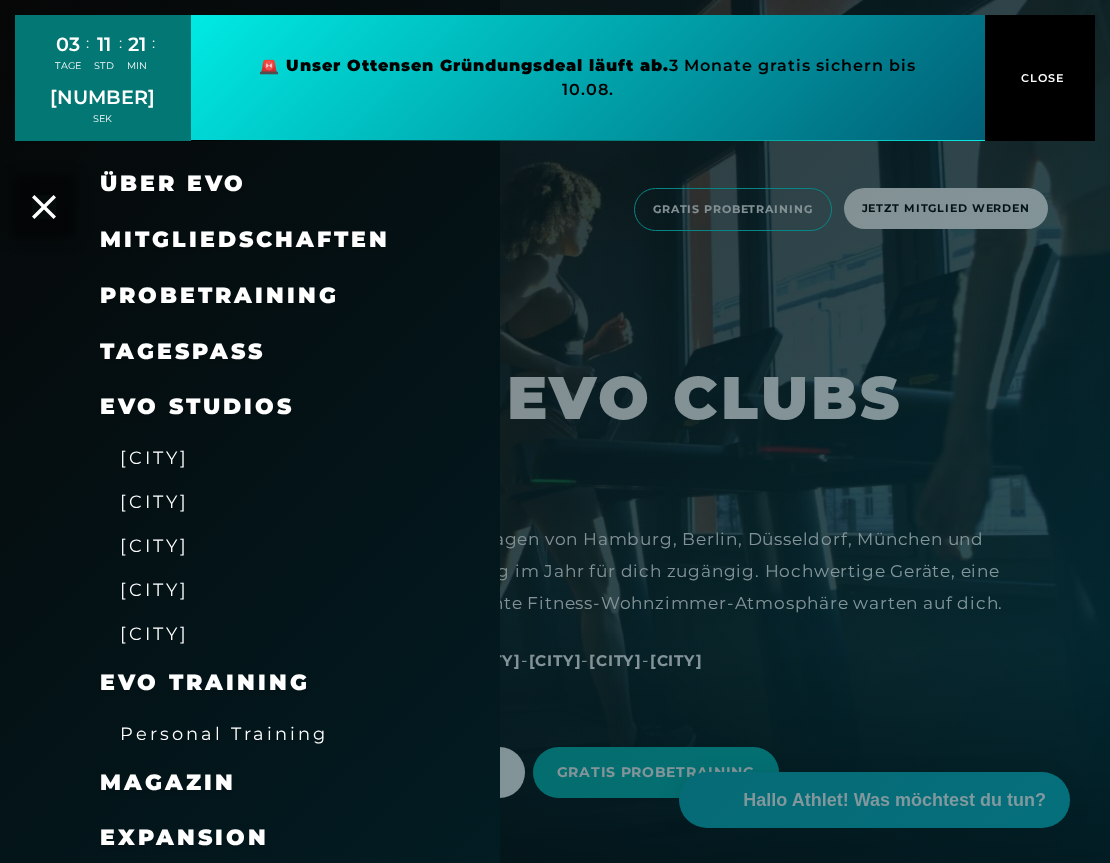 click on "Mitgliedschaften" at bounding box center [245, 239] 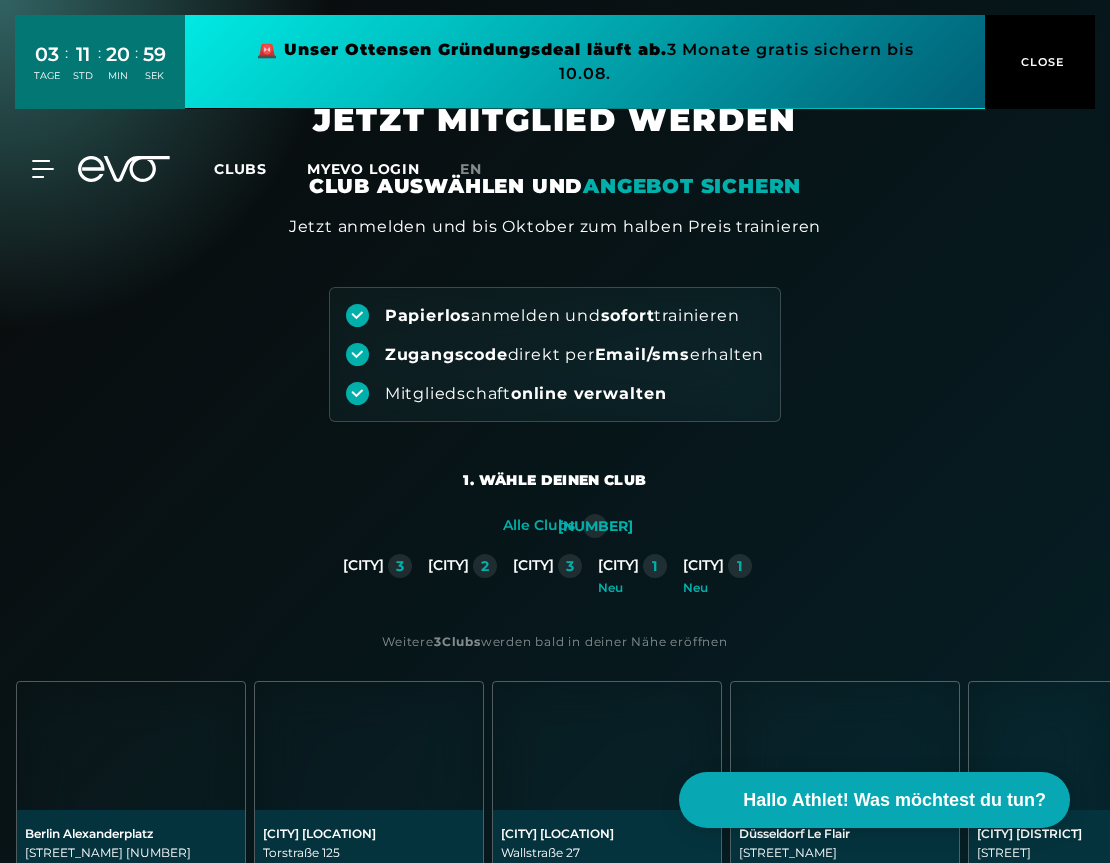 click on "[CITY]" at bounding box center (448, 566) 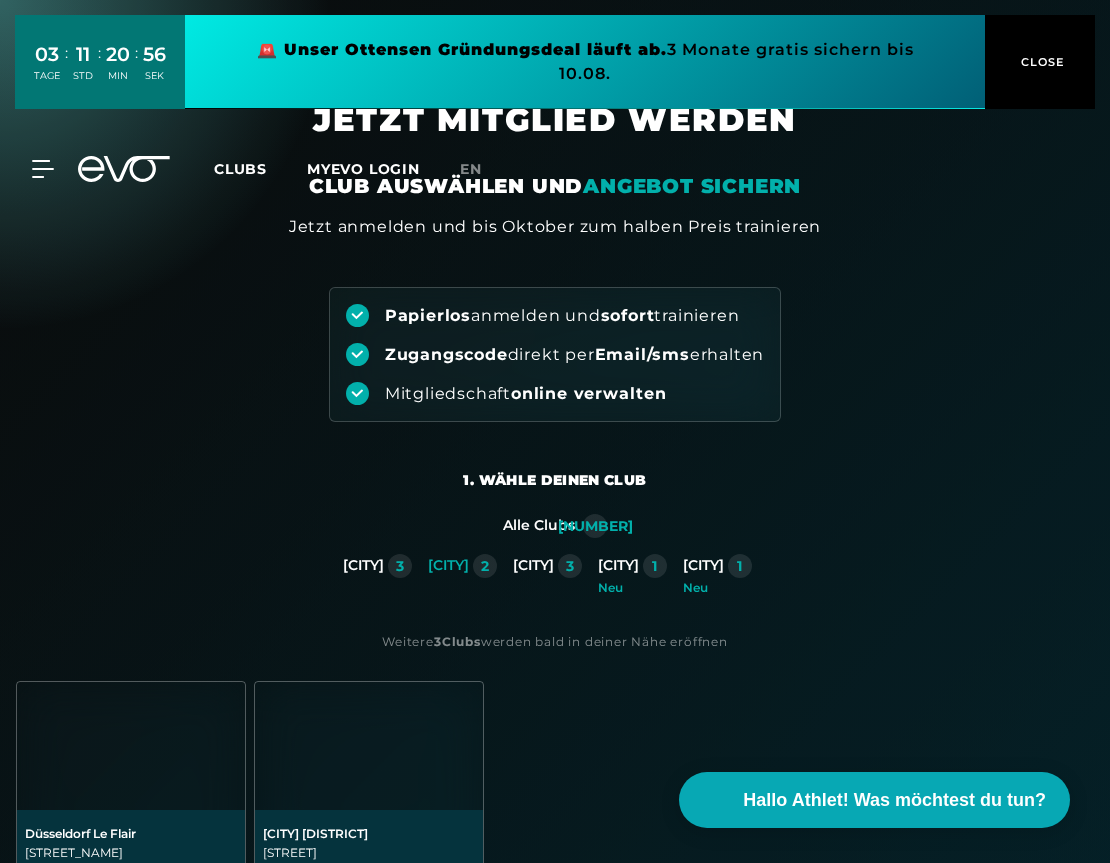 click at bounding box center [369, 746] 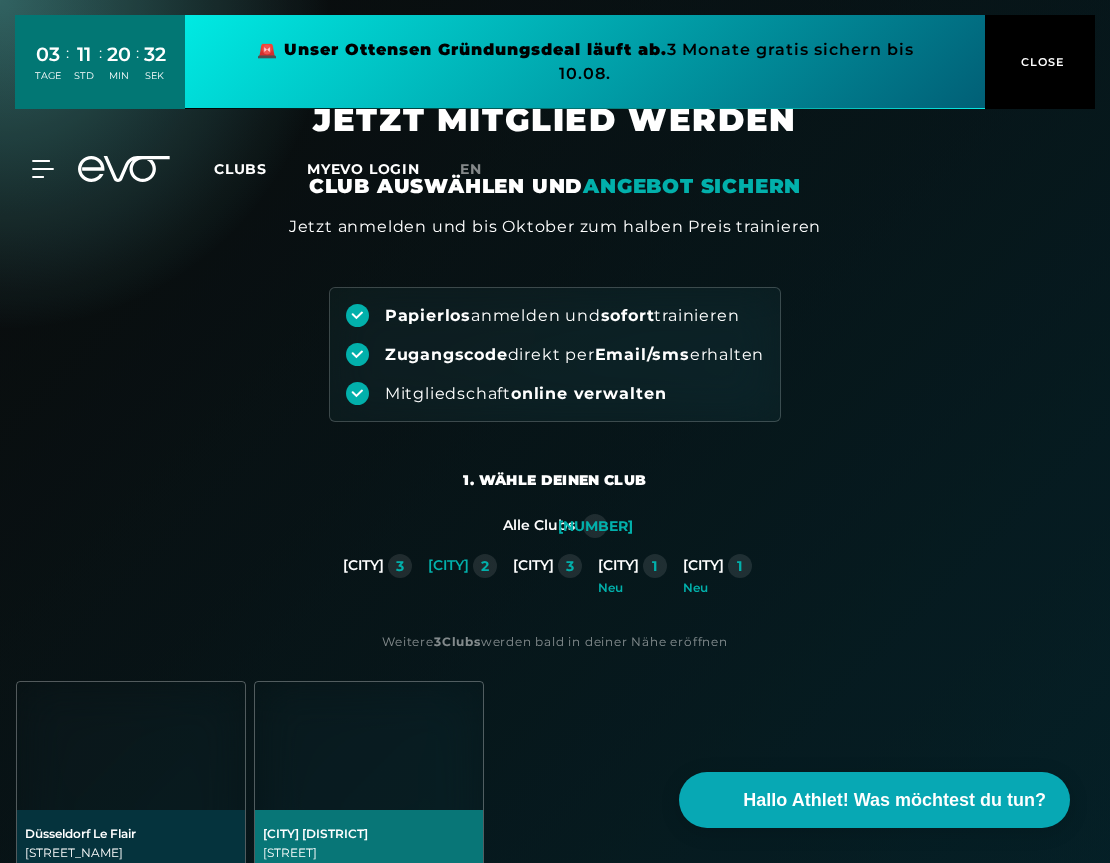 drag, startPoint x: 1107, startPoint y: 147, endPoint x: 1103, endPoint y: 325, distance: 178.04494 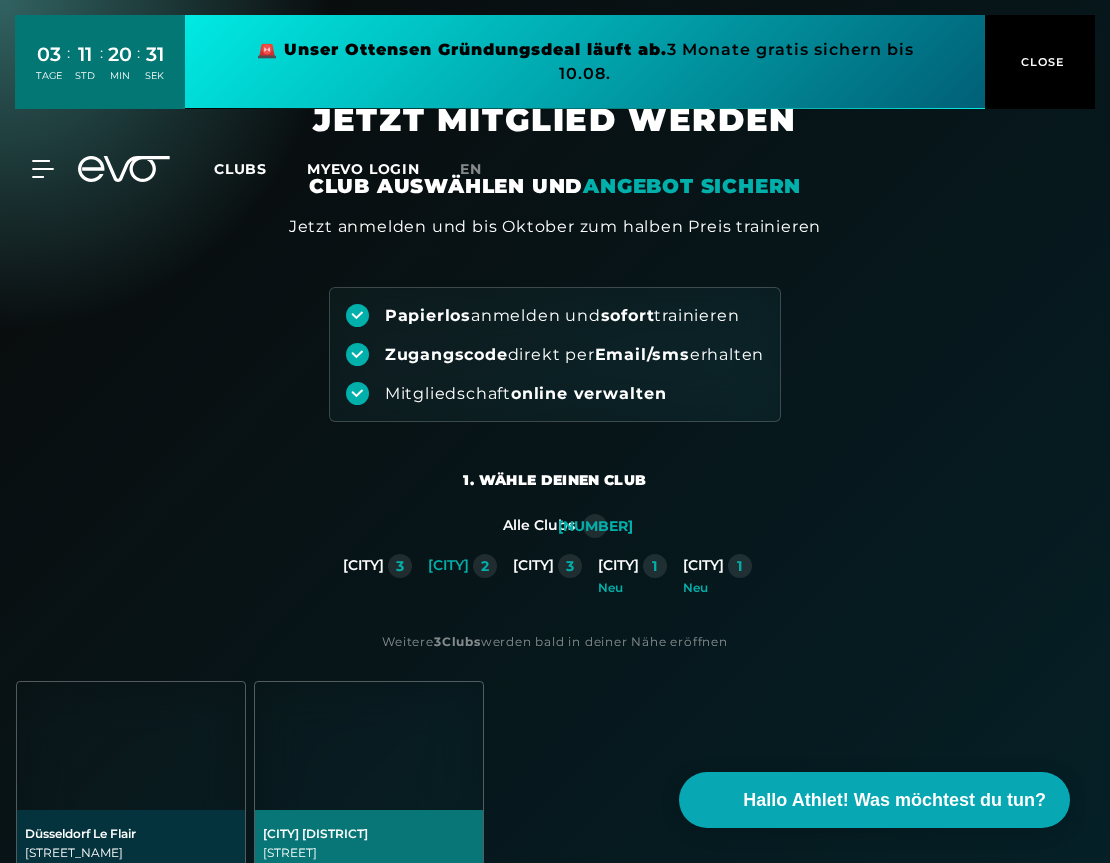 click on "1. Wähle deinen Club 2. Wähle deine Mitgliedschaft 3. Starte dein Training Alle Clubs [NUMBER] Berlin [NUMBER] Düsseldorf [NUMBER] Hamburg [NUMBER] München [NUMBER] Neu Wiesbaden [NUMBER] Neu Weitere [NUMBER] Clubs werden bald in deiner Nähe eröffnen Düsseldorf Le Flair Marc-Chagall-Straße 2 40477 Düsseldorf Düsseldorf Unterbilk Gladbacherstraße 6 40219 Düsseldorf Weiter [NUMBER] MONATE Performer Mitgliedschaft 50% Rabatt bis Oktober 24 , [PRICE] € Ab Oktober nur 49.90€/Monat DEINE VORTEILE 50% Rabatt bis Oktober Anteiliger Beitrag im laufenden Monat Keine Anmeldegebühr Günstiger Monatsbeitrag Monatlich kündbar nach Erstlaufzeit von [NUMBER] Monaten Mitgliedschaft pausierbar Beitragsgarantie über die ganze Laufzeit [NUMBER] Tagestickets für Freunde und Familie Performer auswählen 0,- € Aufnahmegebühr August Angebot 1 MONAT Flex Mitgliedschaft Limited time
only 50% Rabatt bis Oktober 32 , 45 € Ab Oktober nur 64,90€/Monat DEINE VORTEILE 50% Rabatt bis Oktober Anteiliger Beitrag im laufenden Monat Keine Anmeldegebühr Mitgliedschaft" at bounding box center (555, 1063) 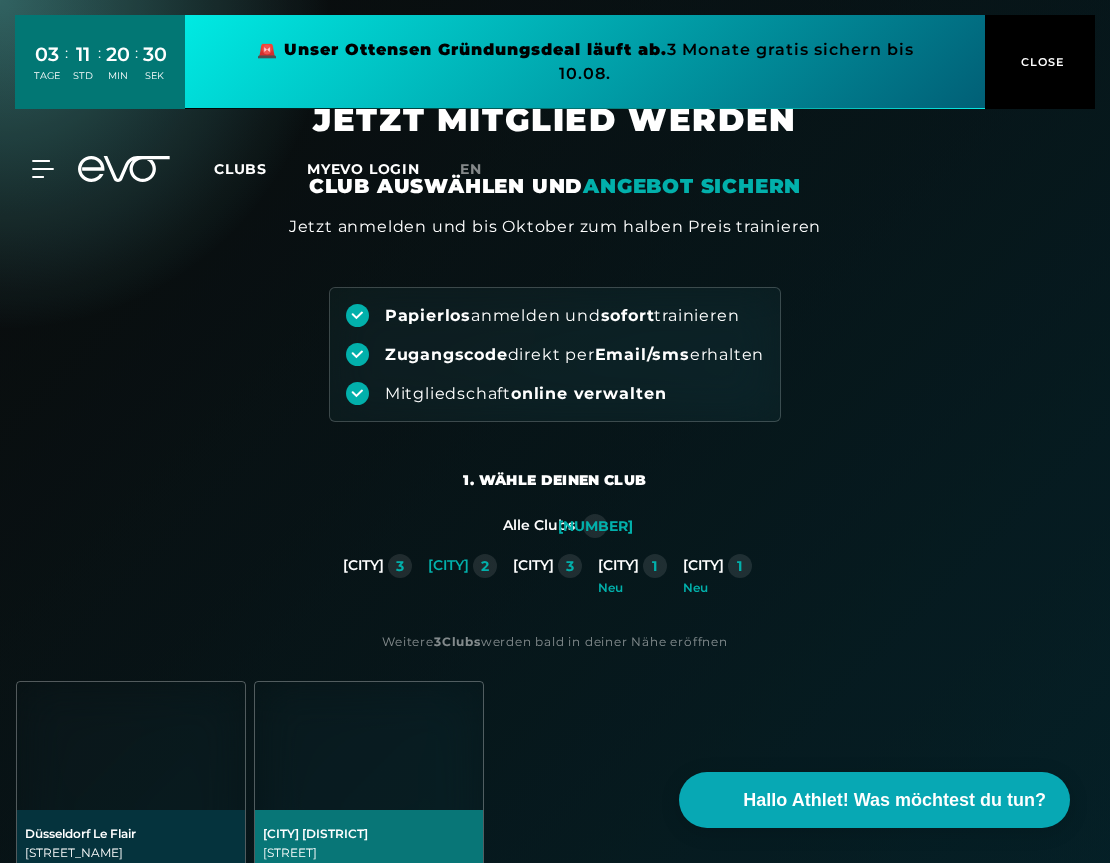 click on "[CITY] [STREET] [POSTAL_CODE] [CITY]" at bounding box center [369, 858] 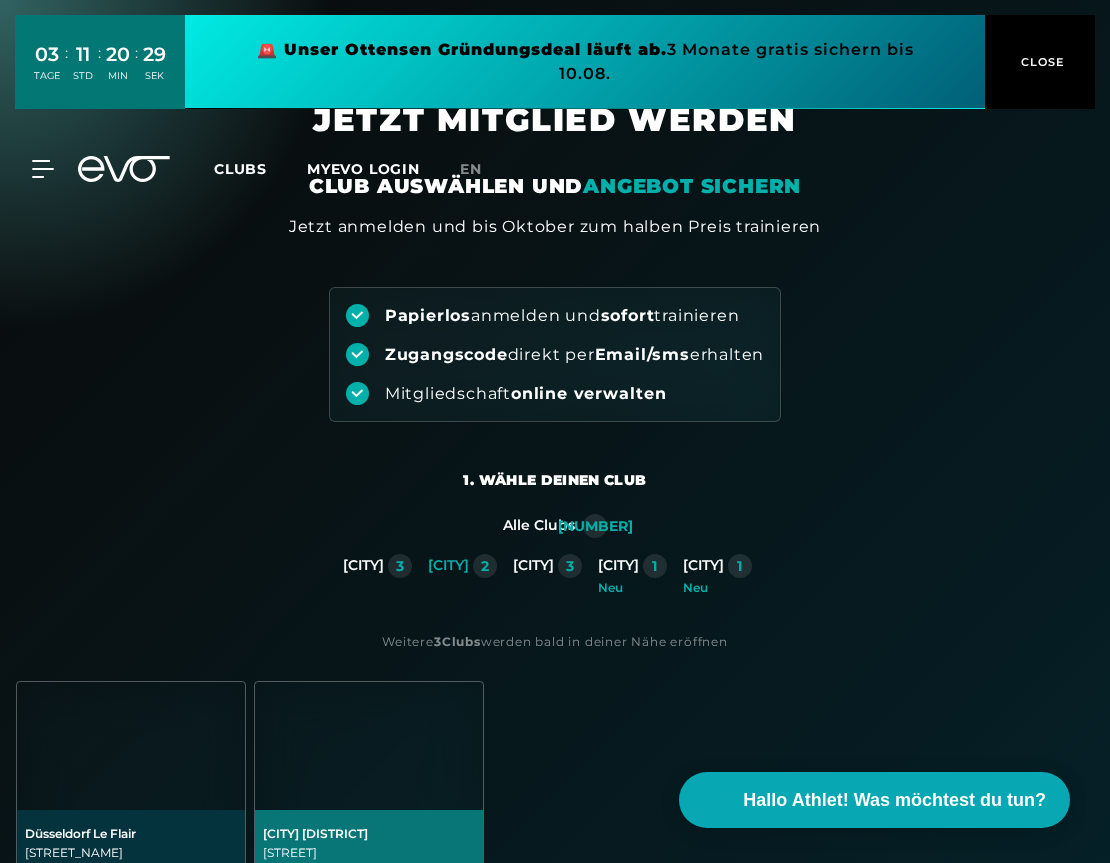 click at bounding box center [369, 746] 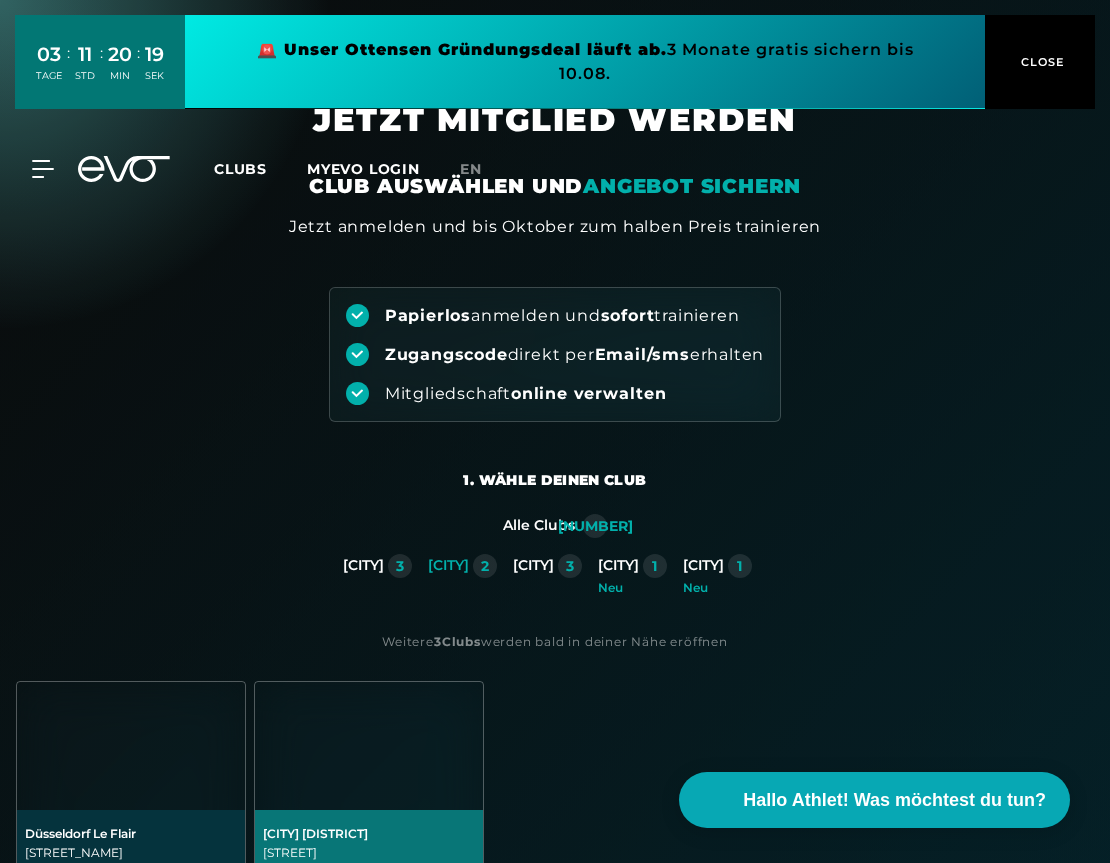 drag, startPoint x: 1107, startPoint y: 153, endPoint x: 1112, endPoint y: 312, distance: 159.0786 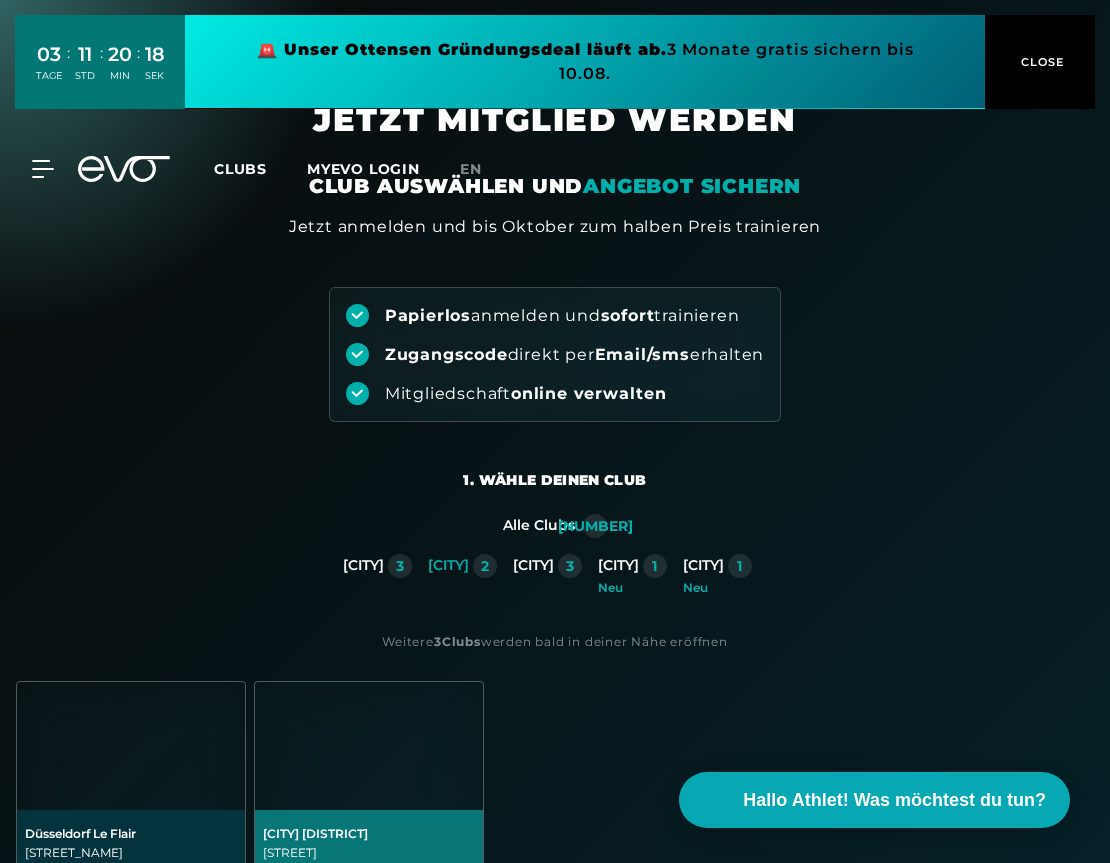 click on "Papierlos anmelden und sofort trainieren Zugangscode direkt per Email/sms erhalten Mitgliedschaft online verwalten" at bounding box center (555, 330) 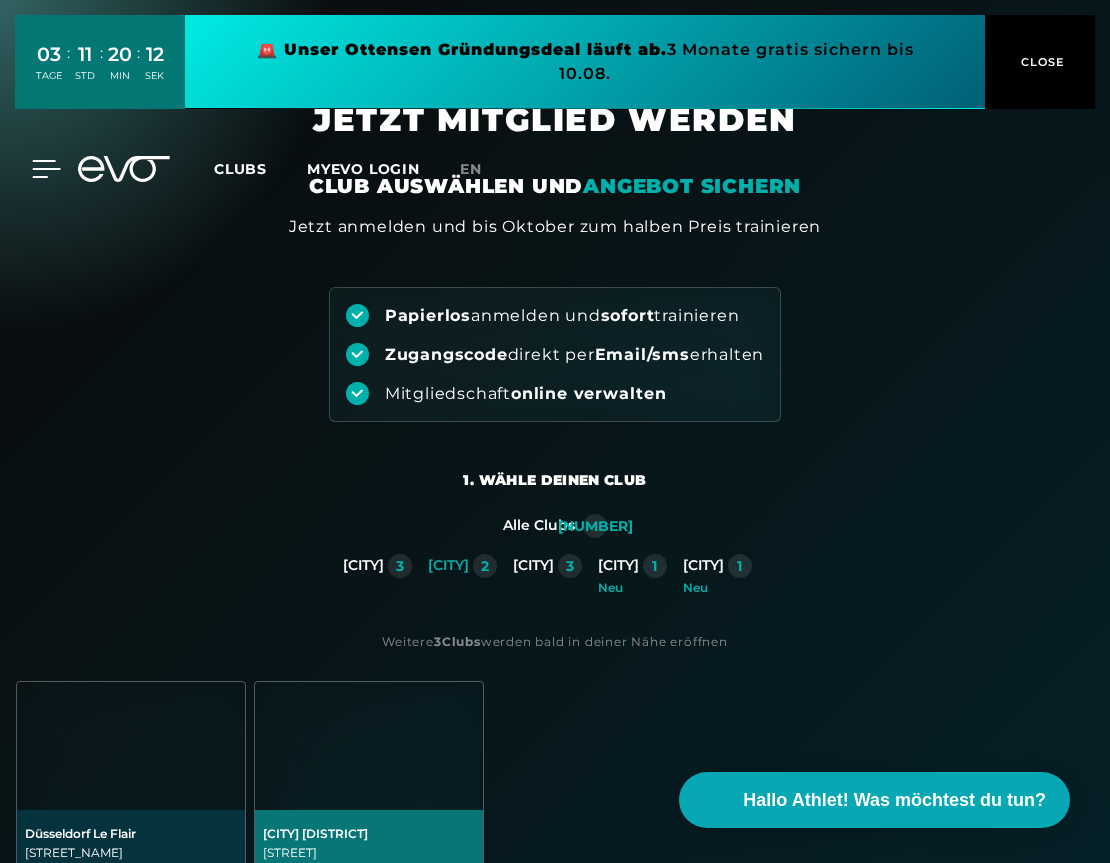 click 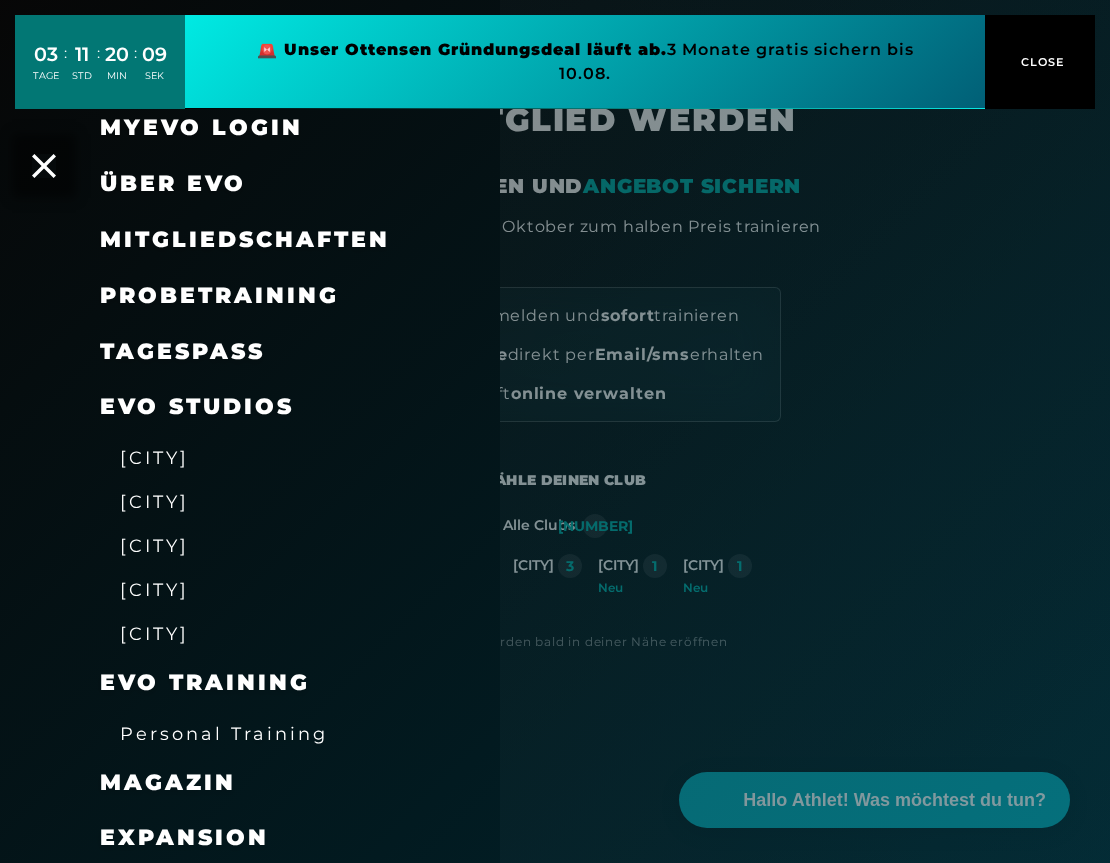click on "Mitgliedschaften" at bounding box center [245, 239] 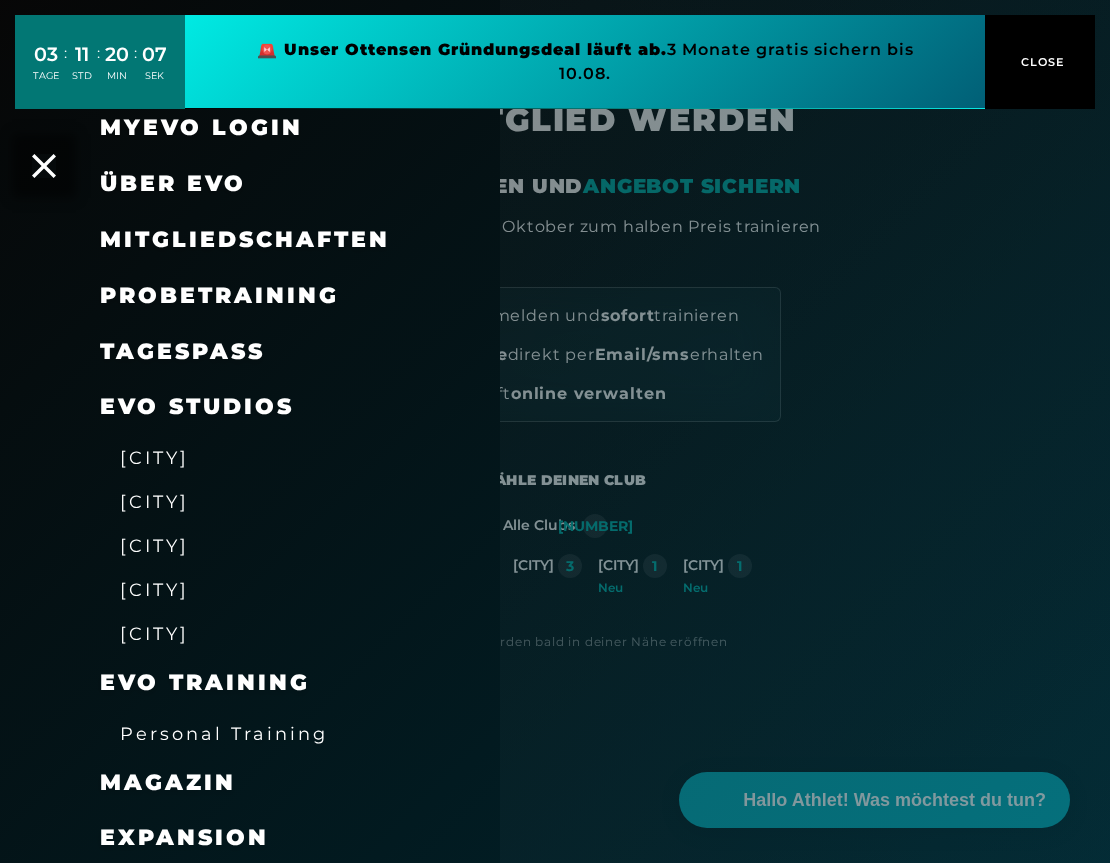 click on "Mitgliedschaften" at bounding box center (245, 239) 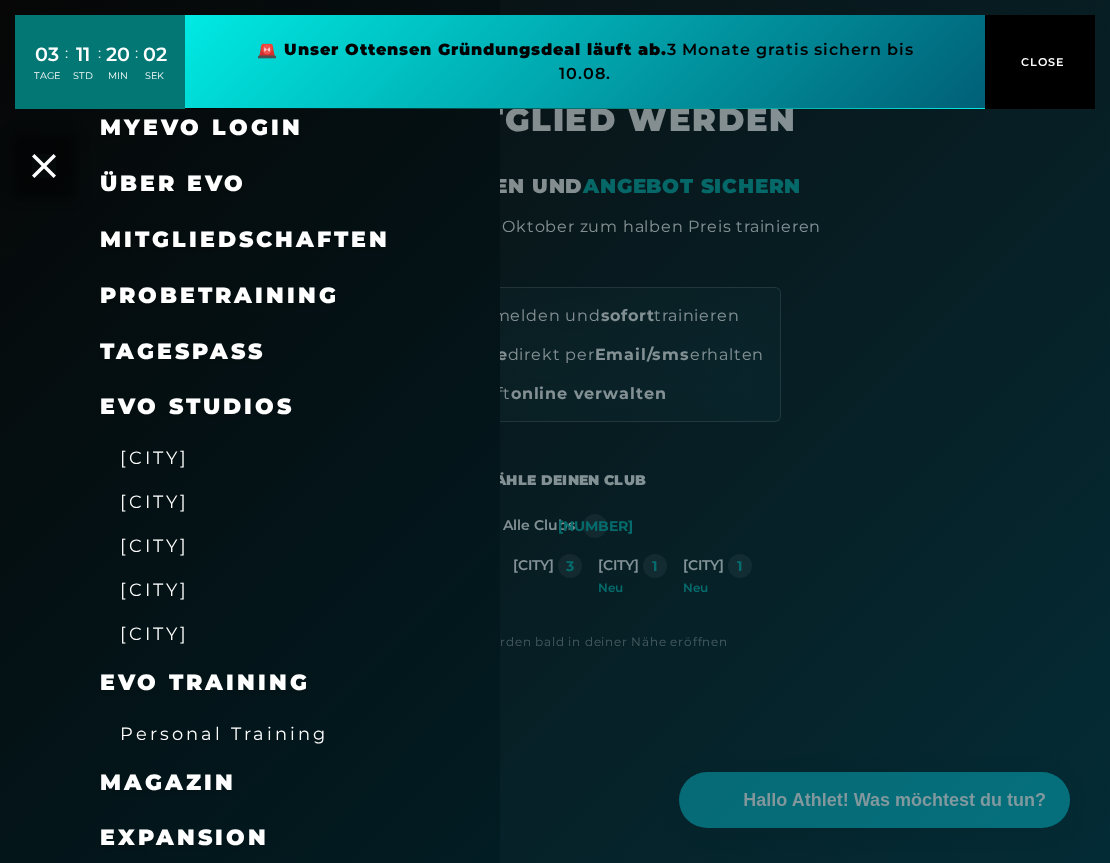 click on "EVO Training" at bounding box center (205, 682) 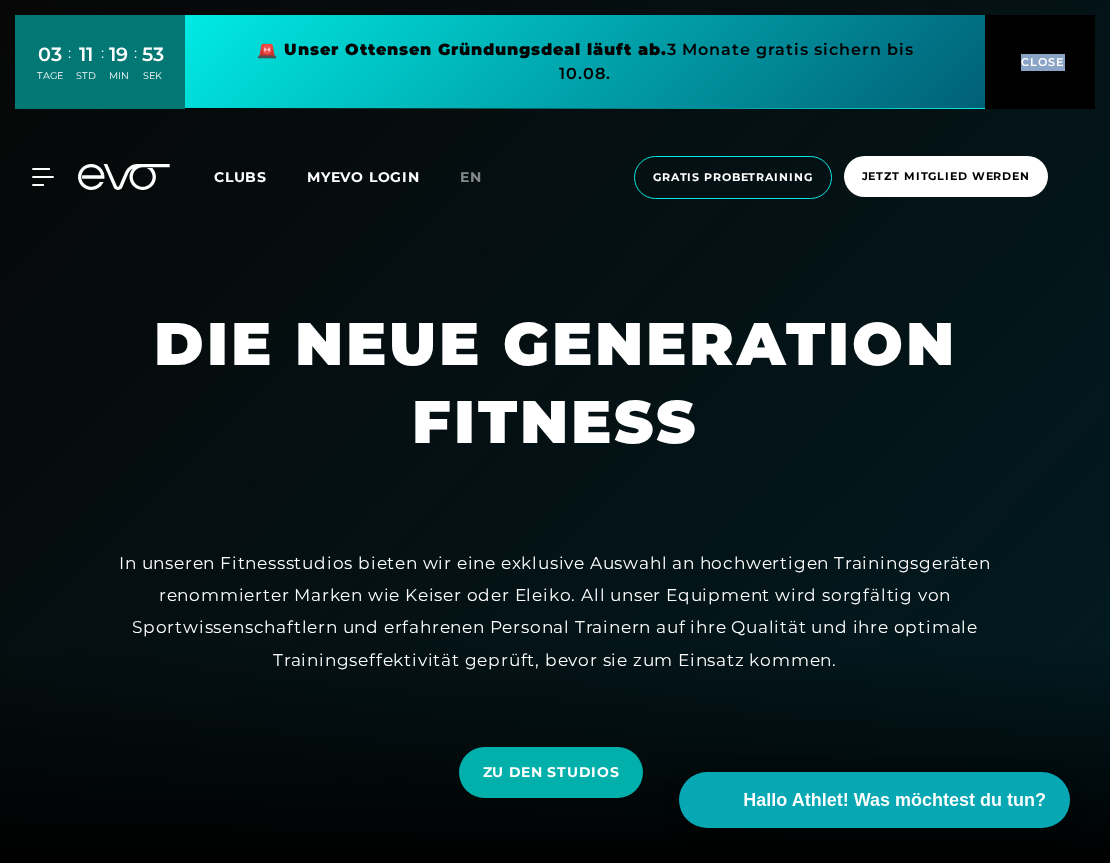 drag, startPoint x: 1107, startPoint y: 46, endPoint x: 1108, endPoint y: 72, distance: 26.019224 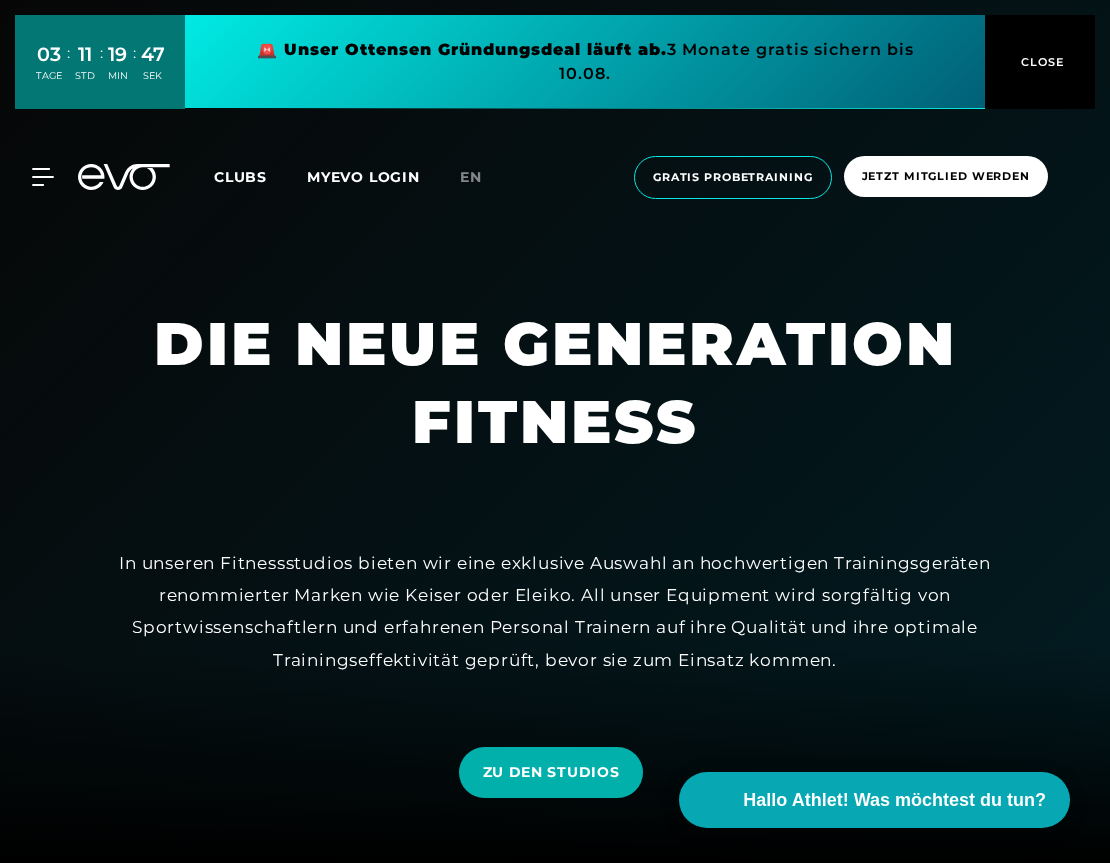 click at bounding box center [555, 431] 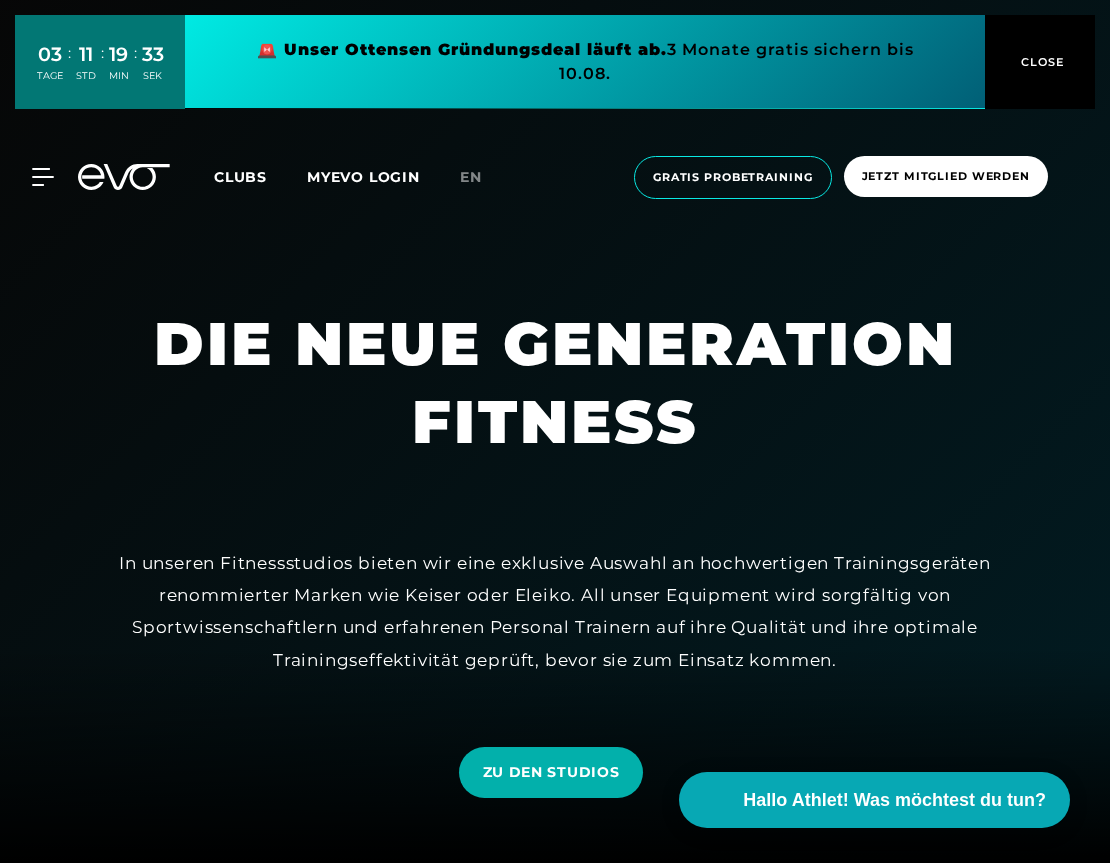 click on "[NUMBER] TAGE : [NUMBER] STD : [NUMBER] MIN : [NUMBER] SEK 🚨 Unser Ottensen Gründungsdeal läuft ab. [NUMBER] Monate gratis sichern bis [DAY].[MONTH]. CLOSE" at bounding box center (555, 62) 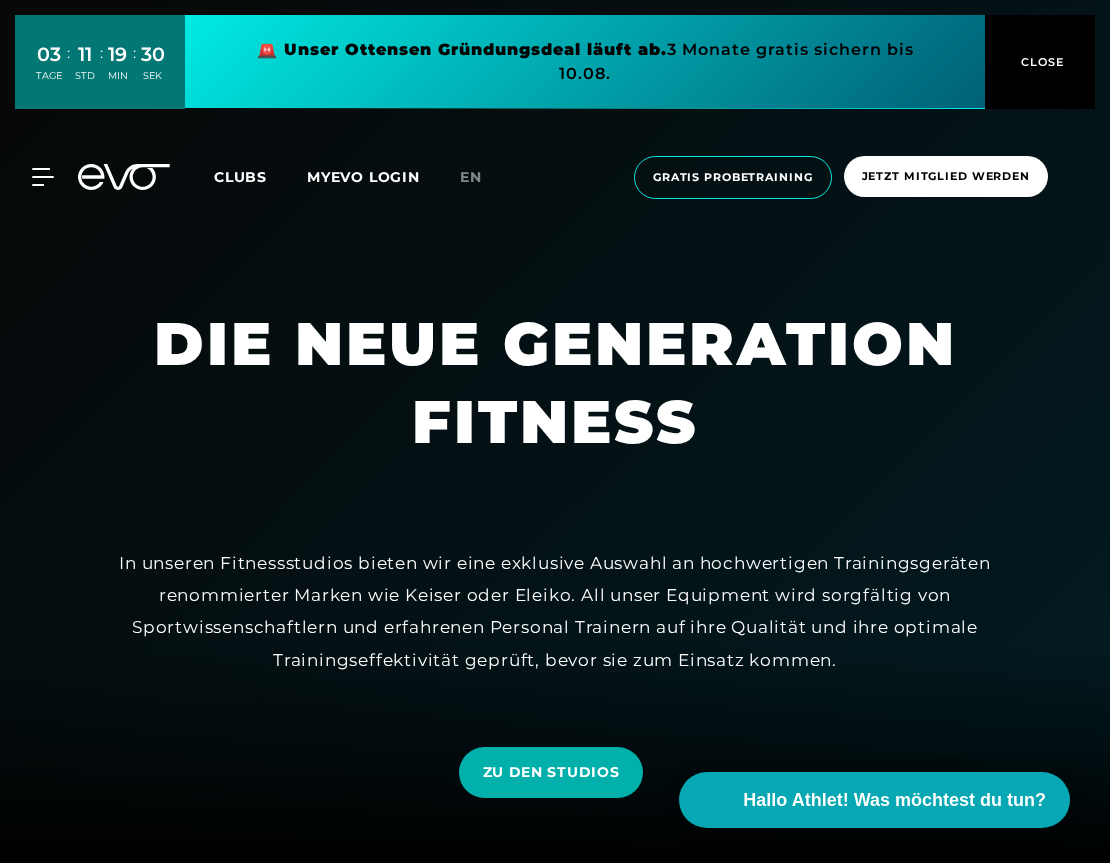 click on "ZU DEN STUDIOS" at bounding box center [555, 772] 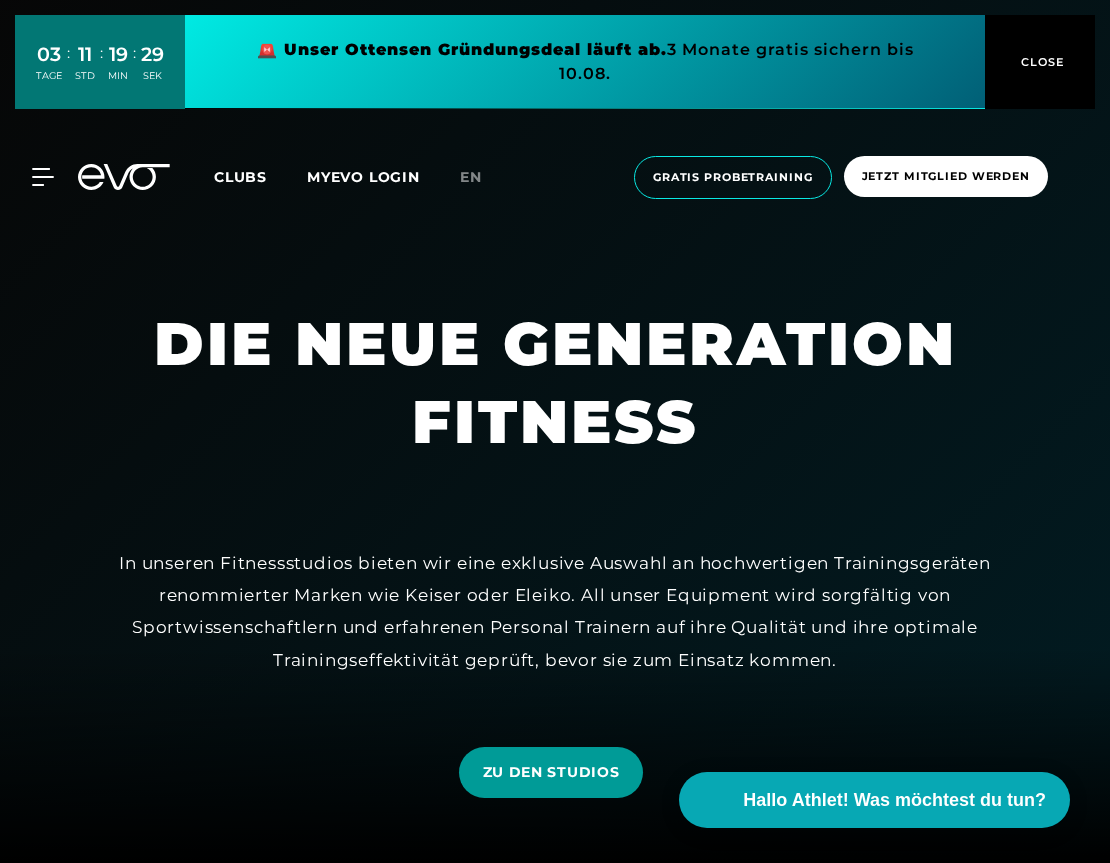 click on "ZU DEN STUDIOS" at bounding box center (551, 772) 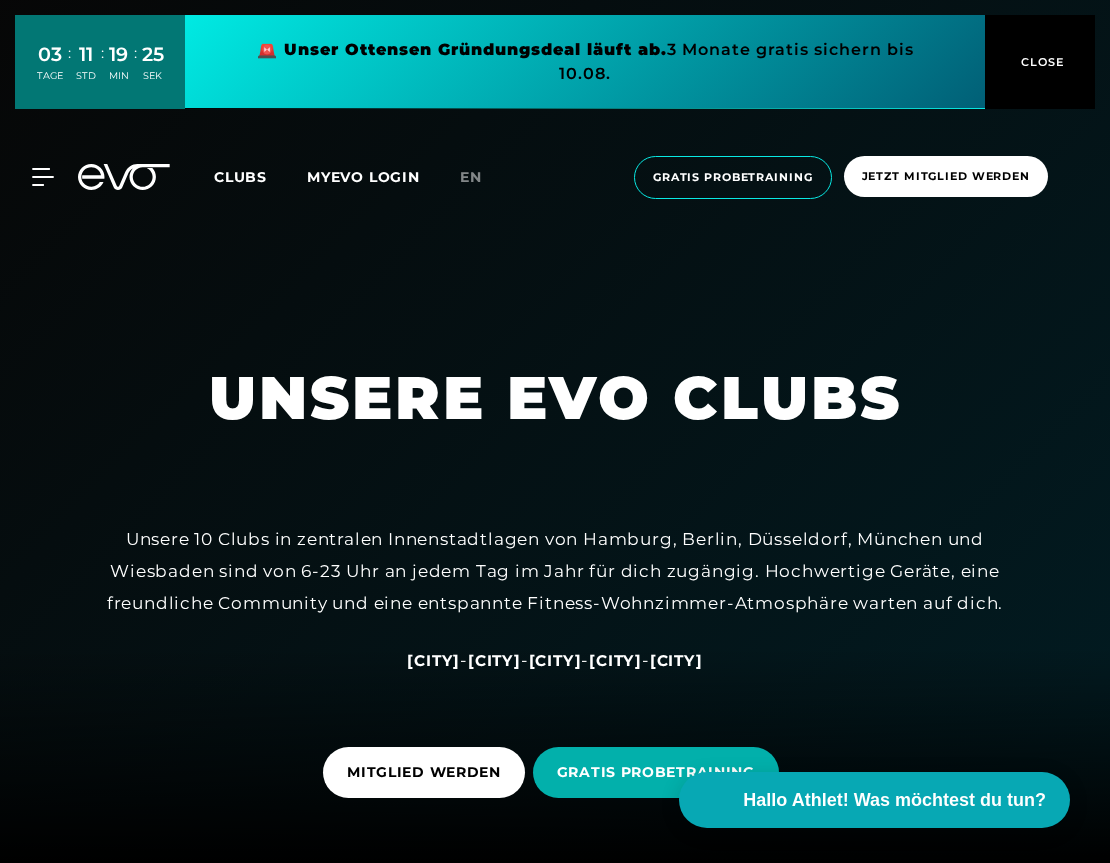 click on "Unsere 10 Clubs in zentralen Innenstadtlagen von Hamburg, Berlin, Düsseldorf, München und Wiesbaden sind von 6-23 Uhr an jedem Tag im Jahr für dich zugängig. Hochwertige Geräte, eine freundliche Community und eine entspannte Fitness-Wohnzimmer-Atmosphäre warten auf dich." at bounding box center [555, 571] 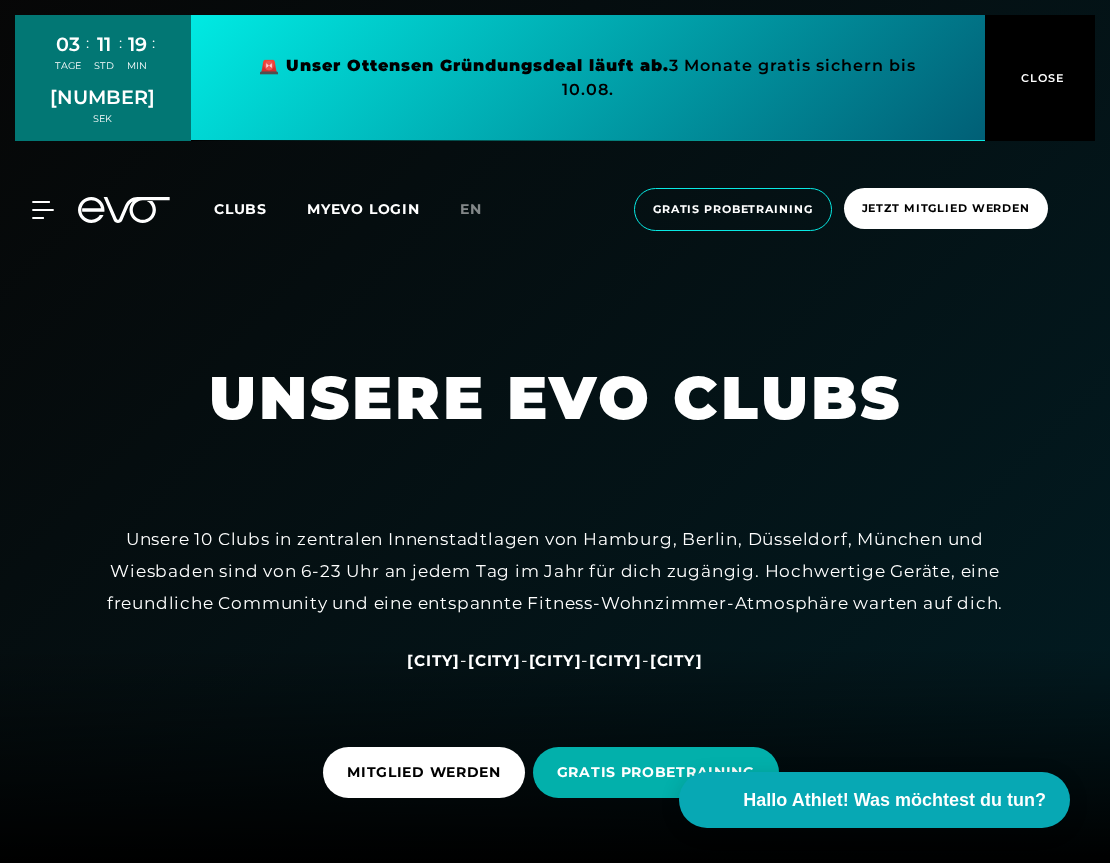 drag, startPoint x: 937, startPoint y: 618, endPoint x: 974, endPoint y: 454, distance: 168.12198 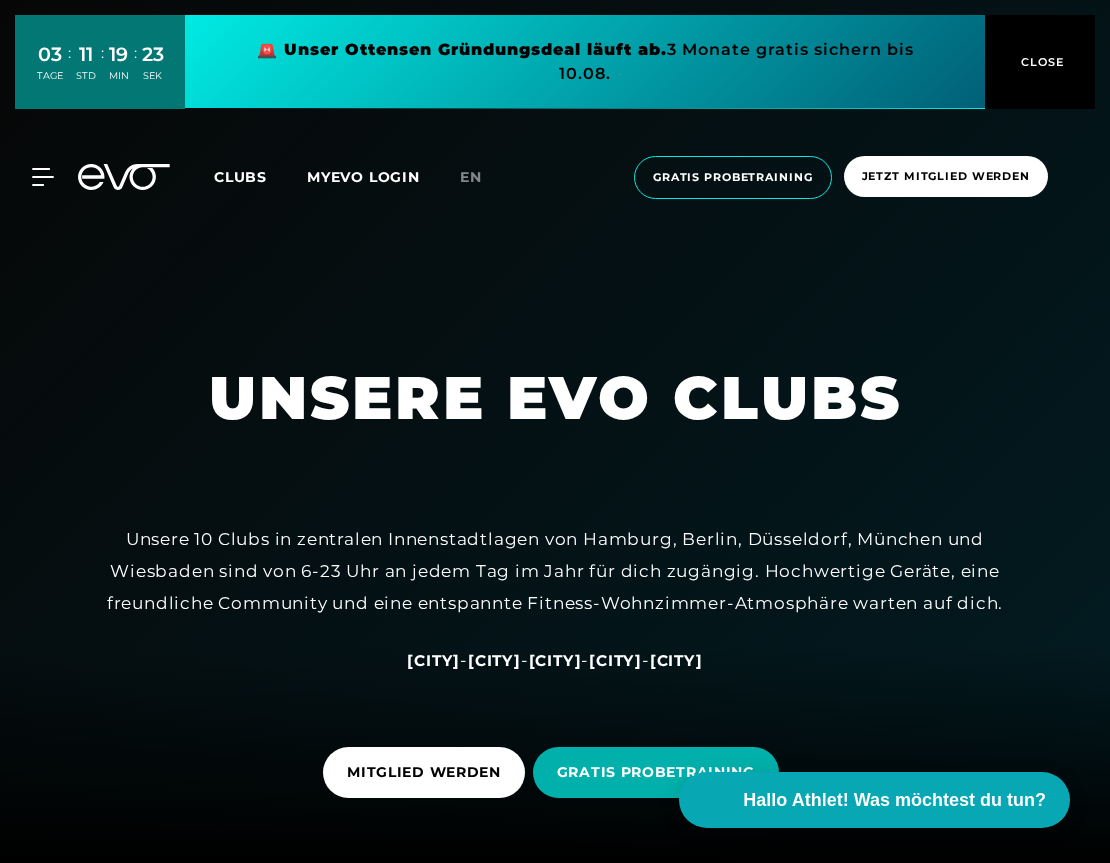drag, startPoint x: 988, startPoint y: 645, endPoint x: 1063, endPoint y: 381, distance: 274.44672 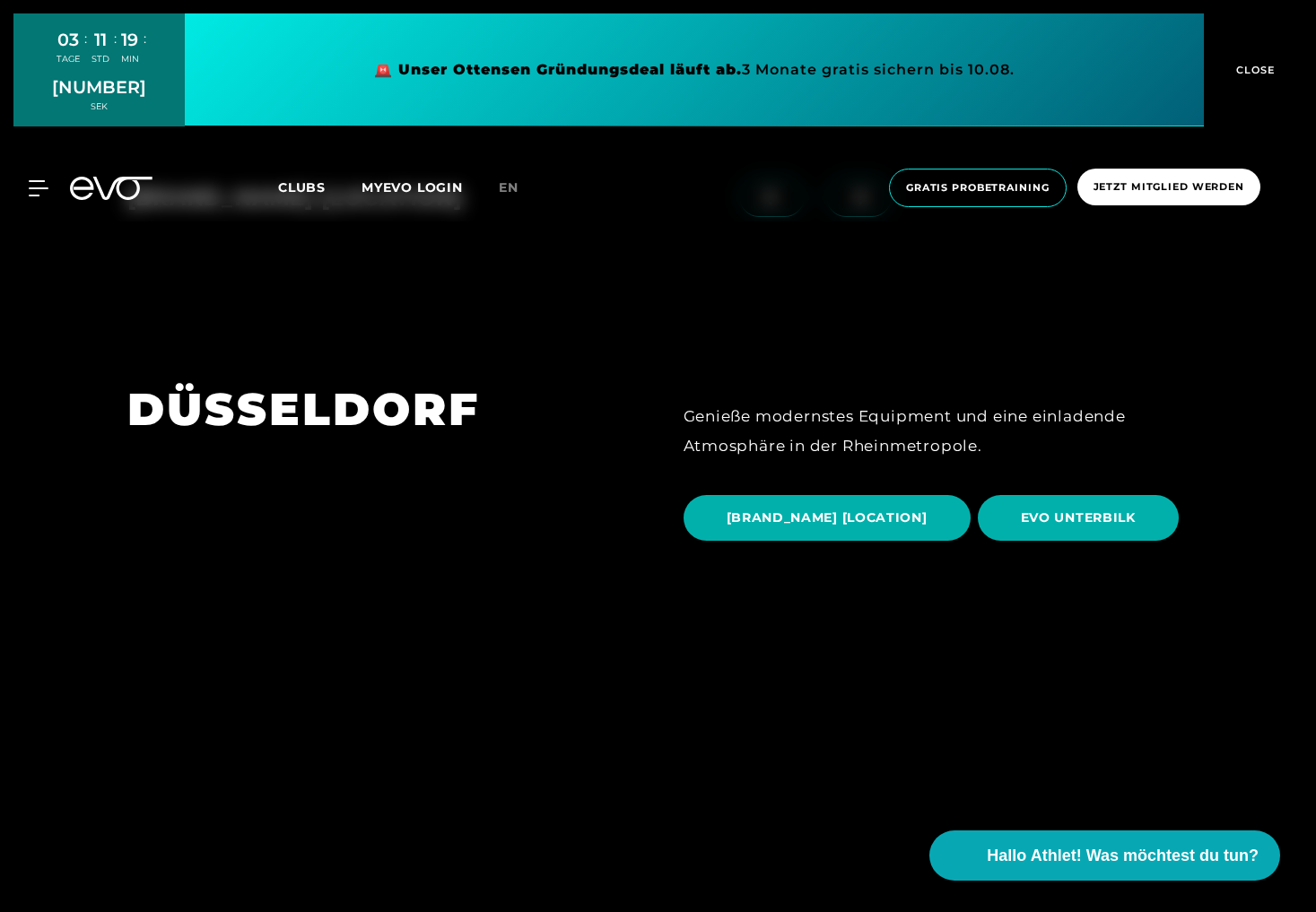 scroll, scrollTop: 3192, scrollLeft: 0, axis: vertical 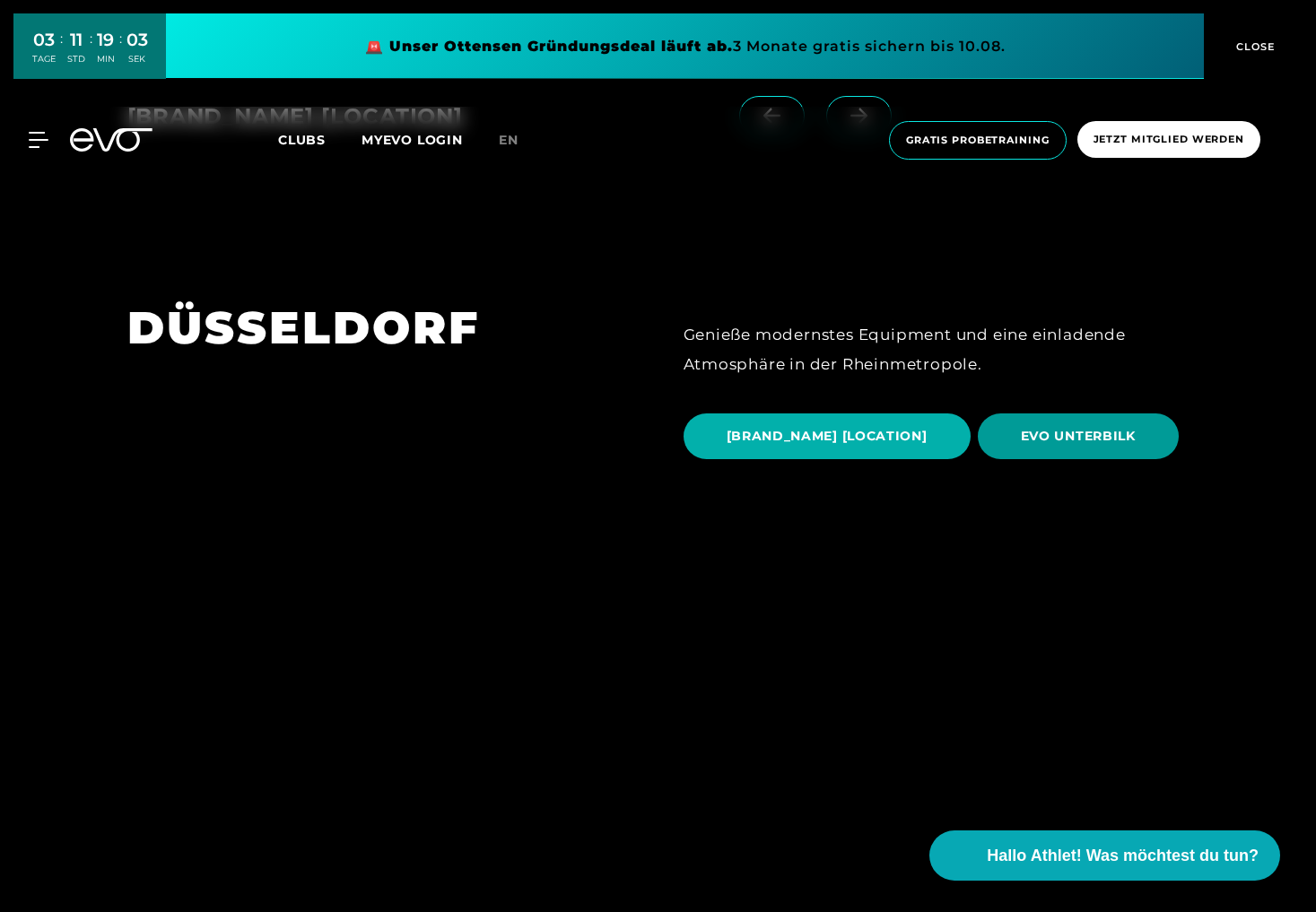 click on "EVO UNTERBILK" at bounding box center (1078, 436) 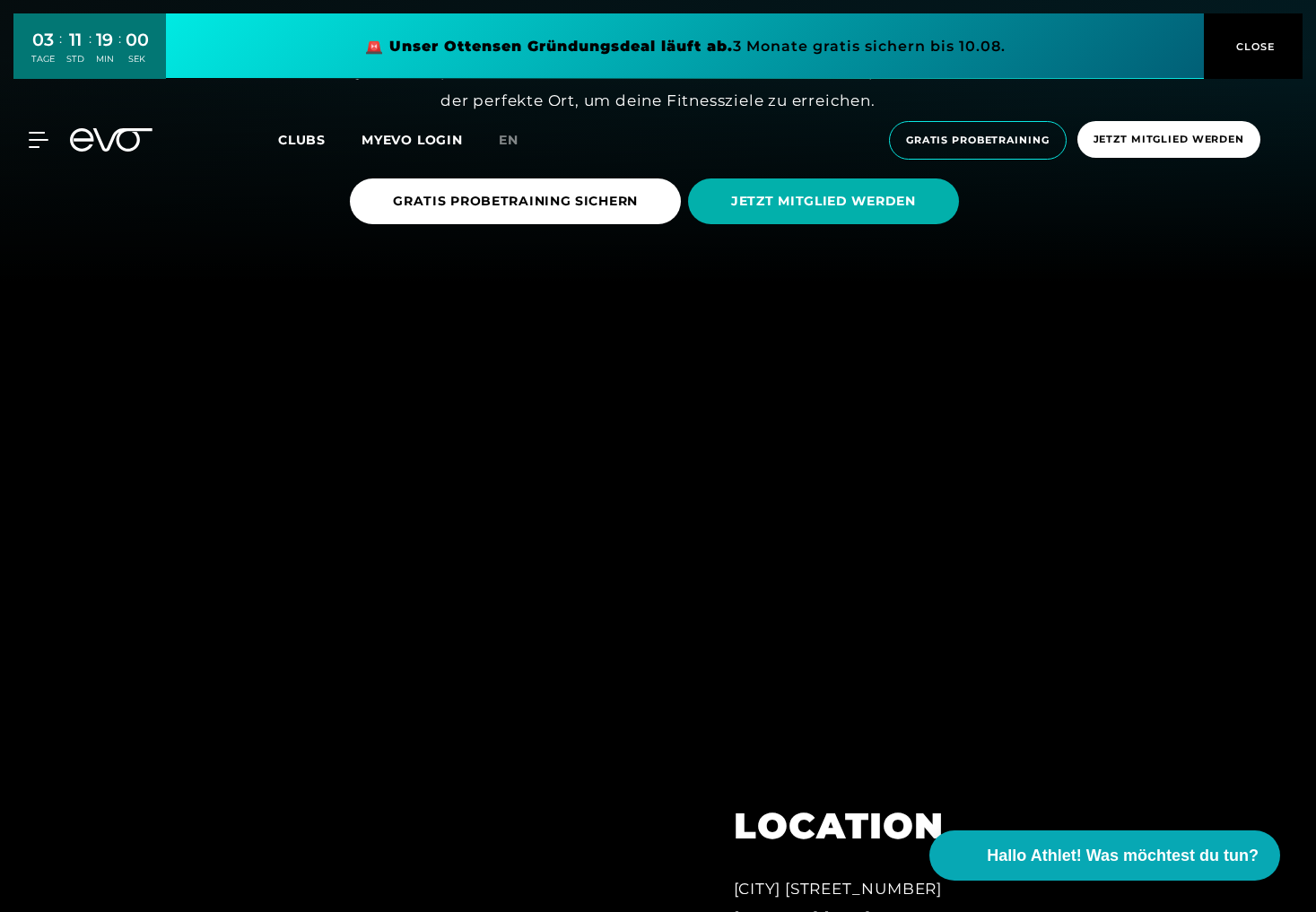 scroll, scrollTop: 730, scrollLeft: 0, axis: vertical 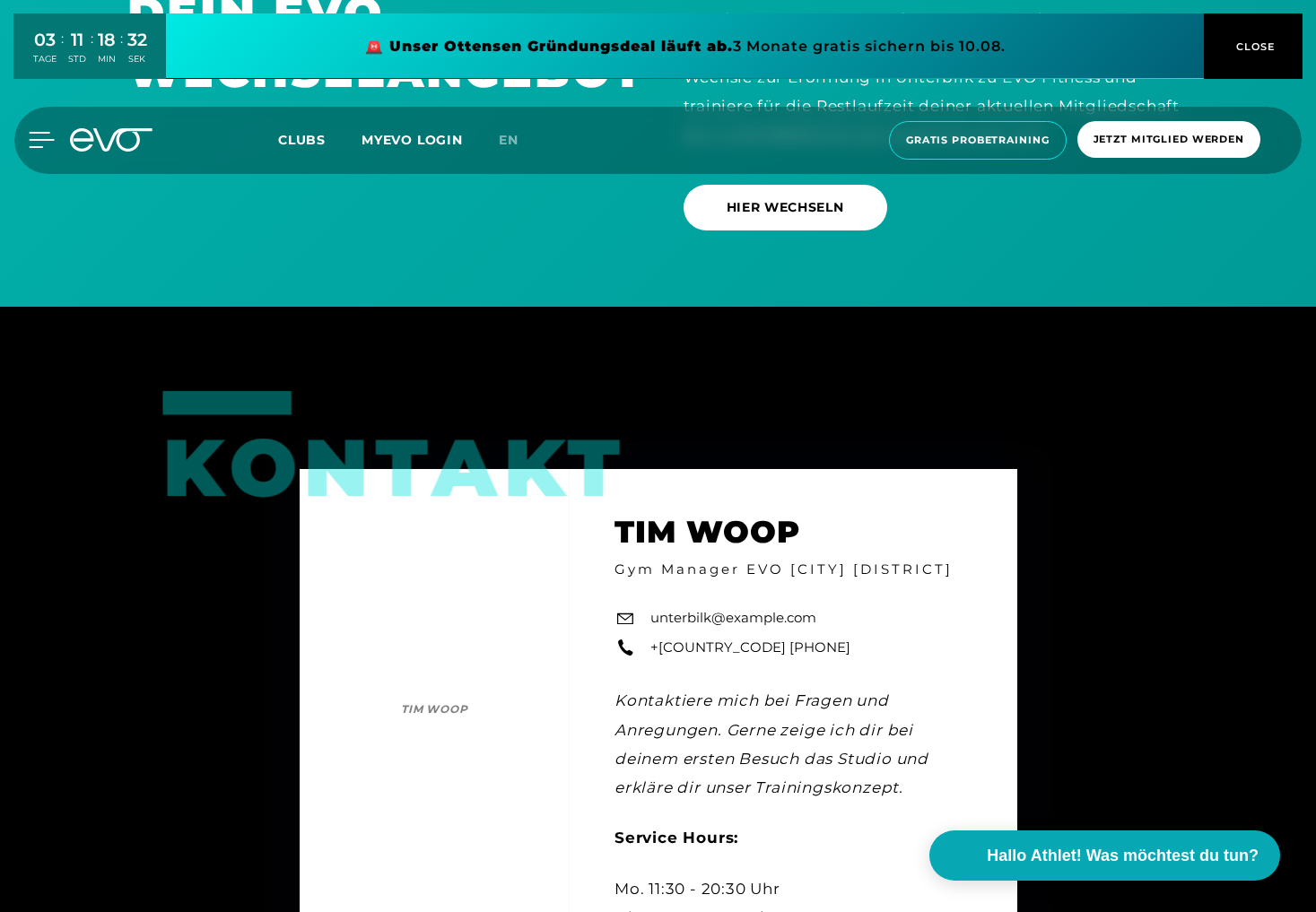 click 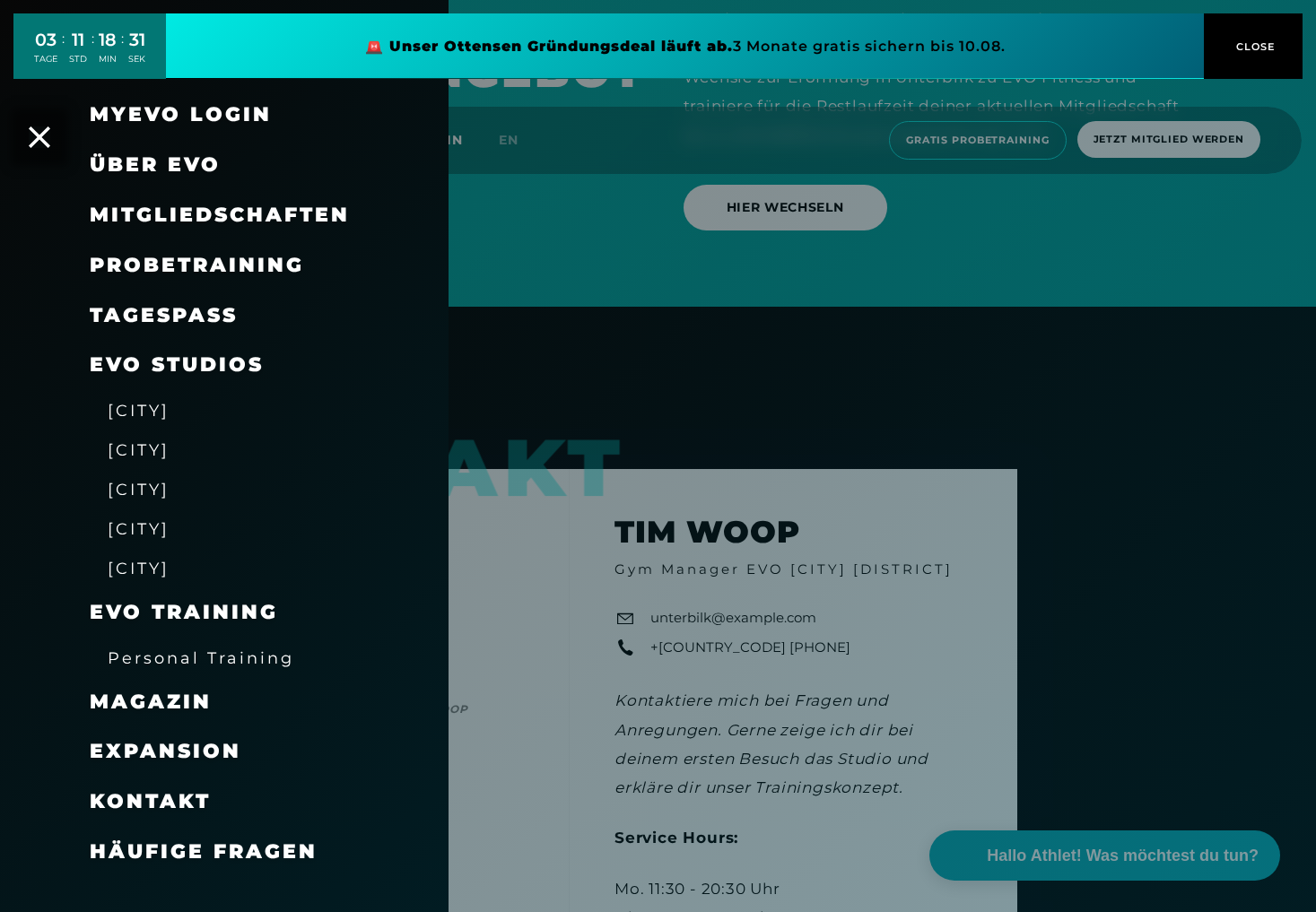 click on "Mitgliedschaften" at bounding box center (220, 214) 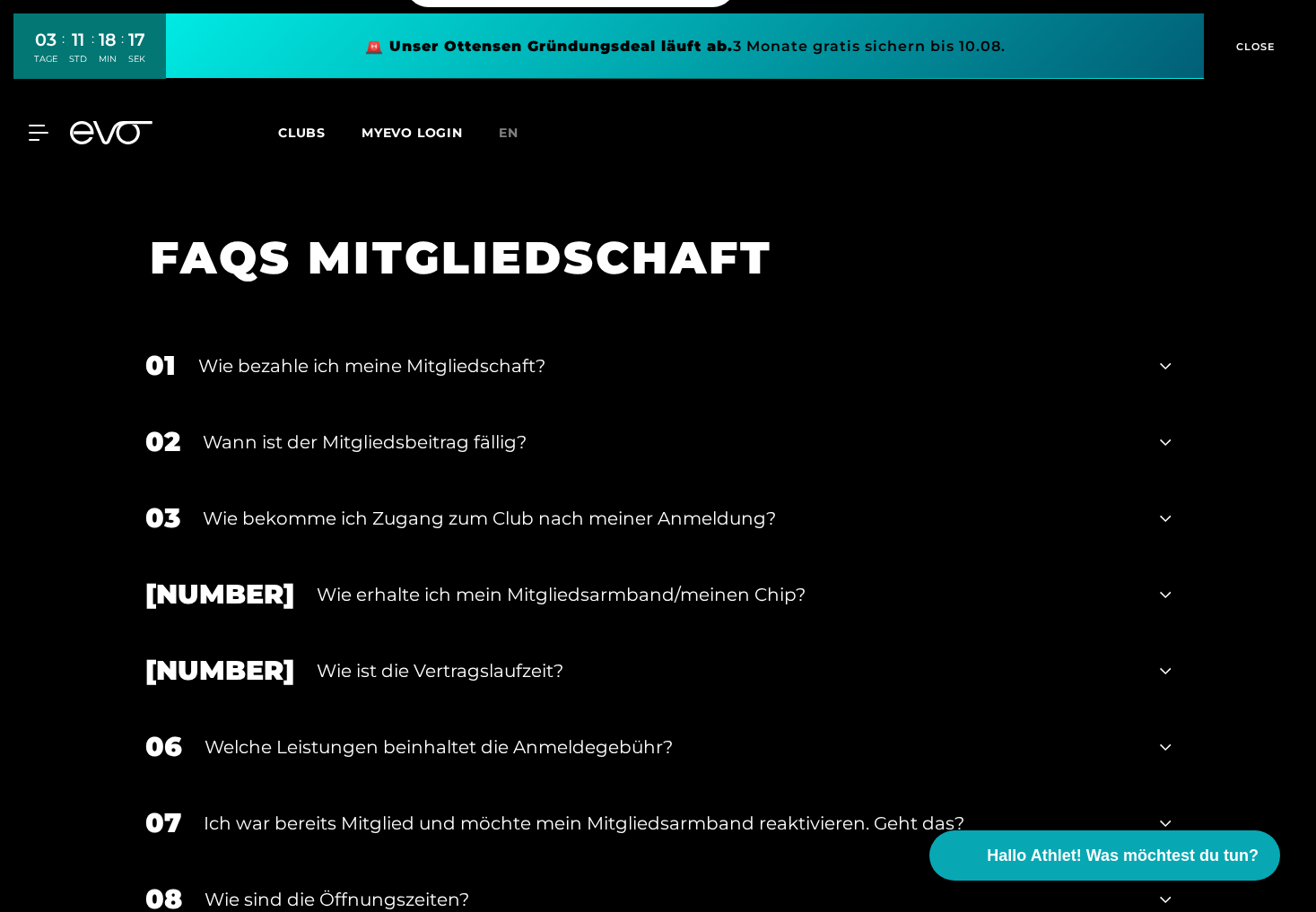 scroll, scrollTop: 2382, scrollLeft: 0, axis: vertical 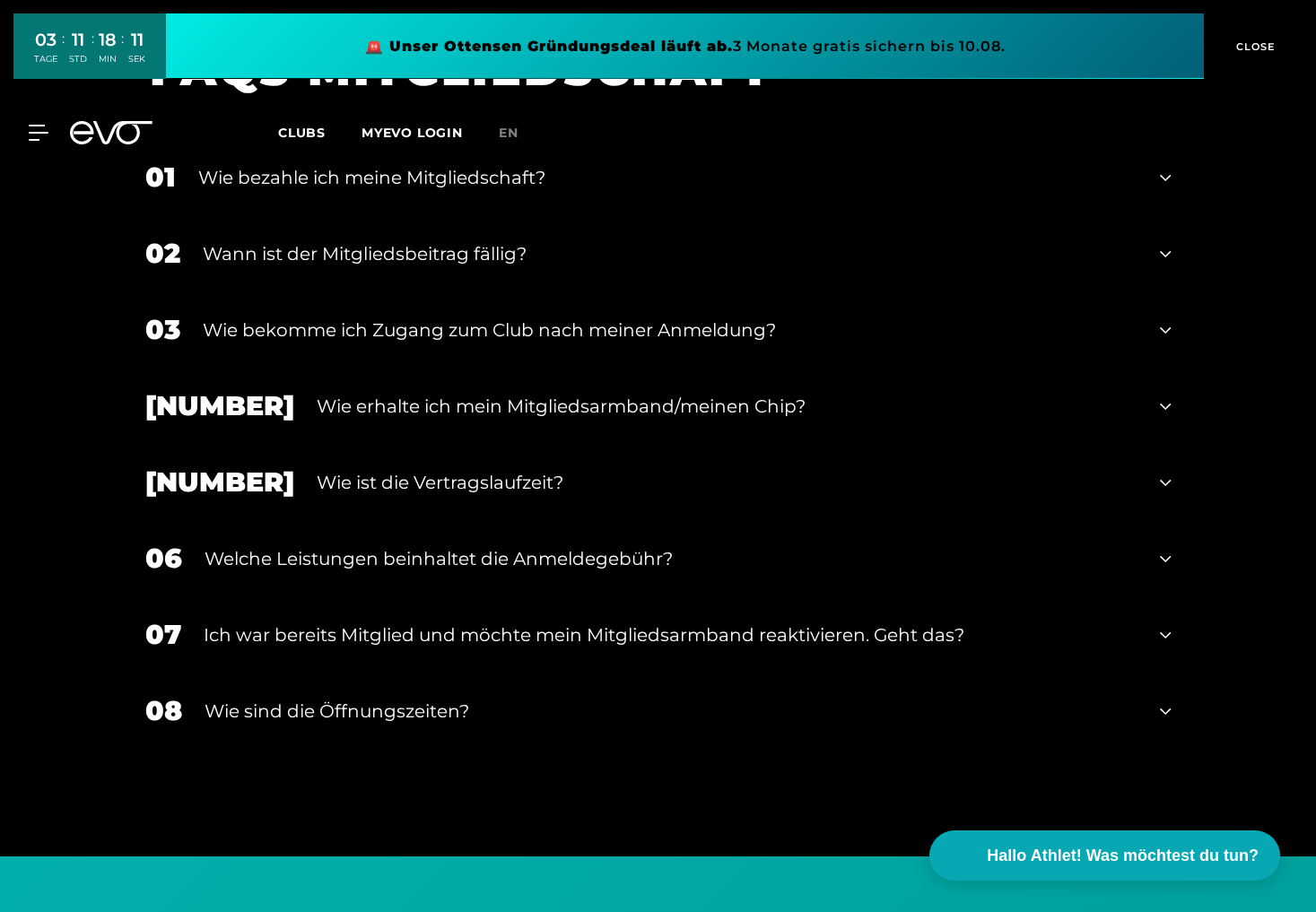 click 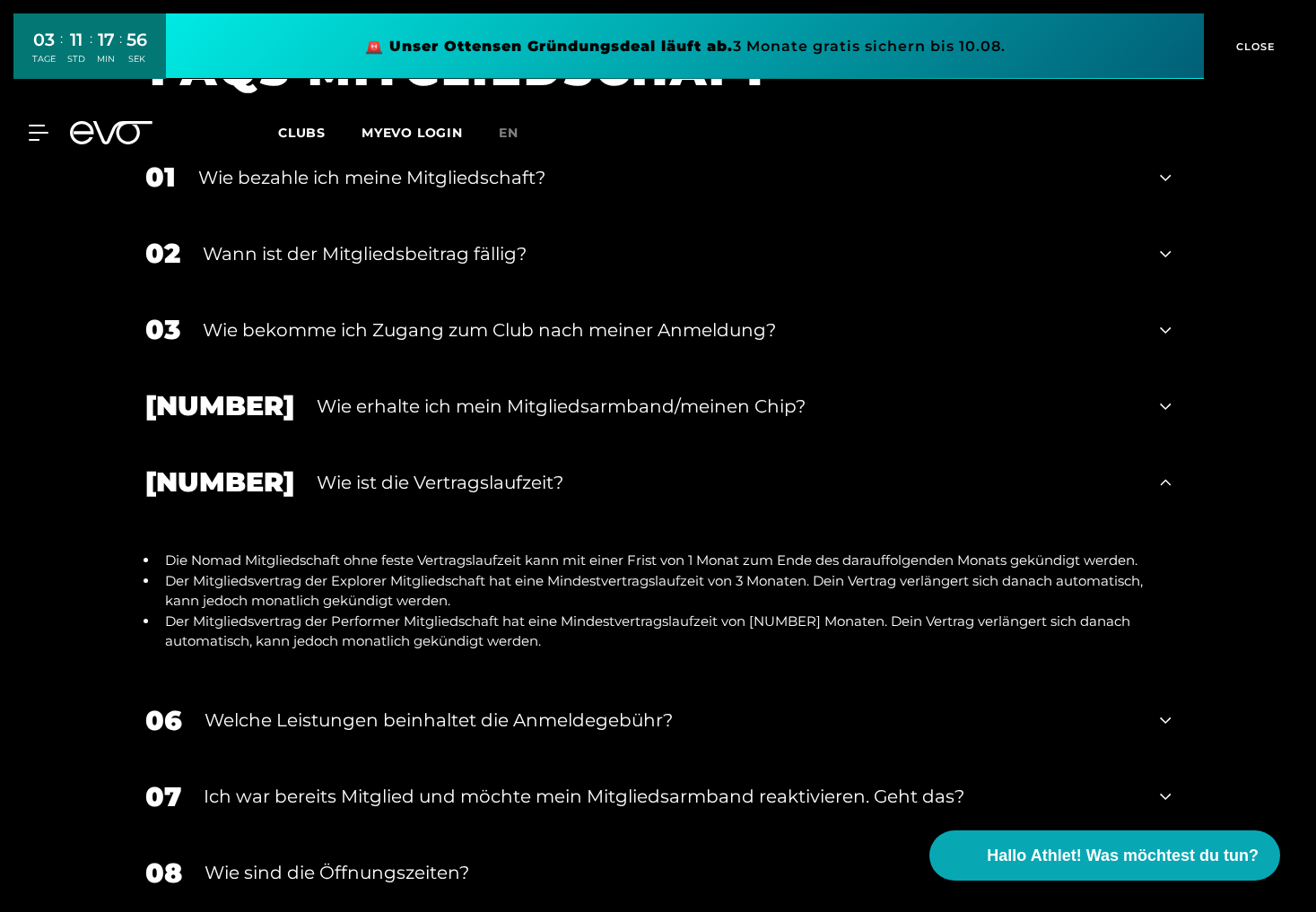 click 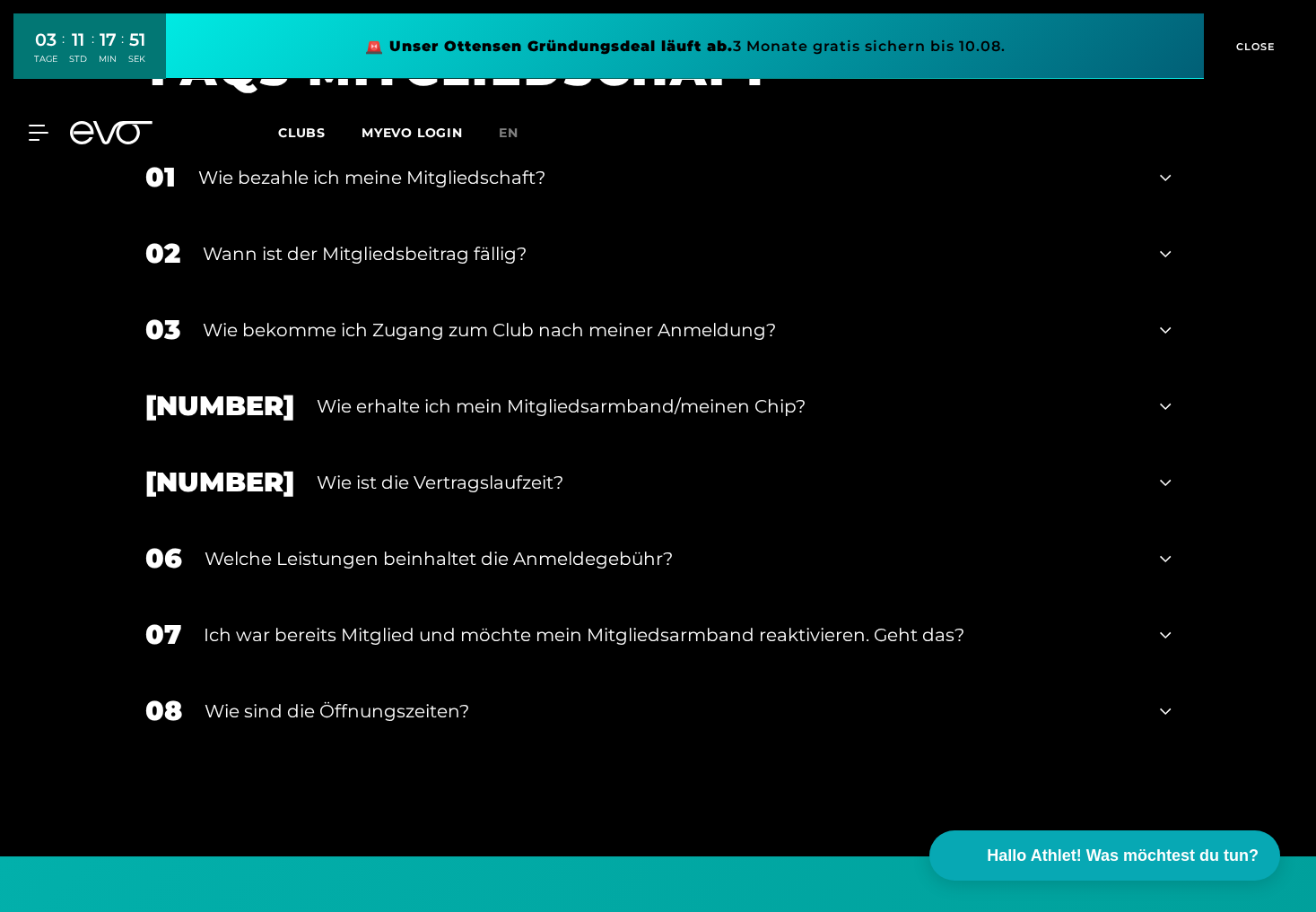 click 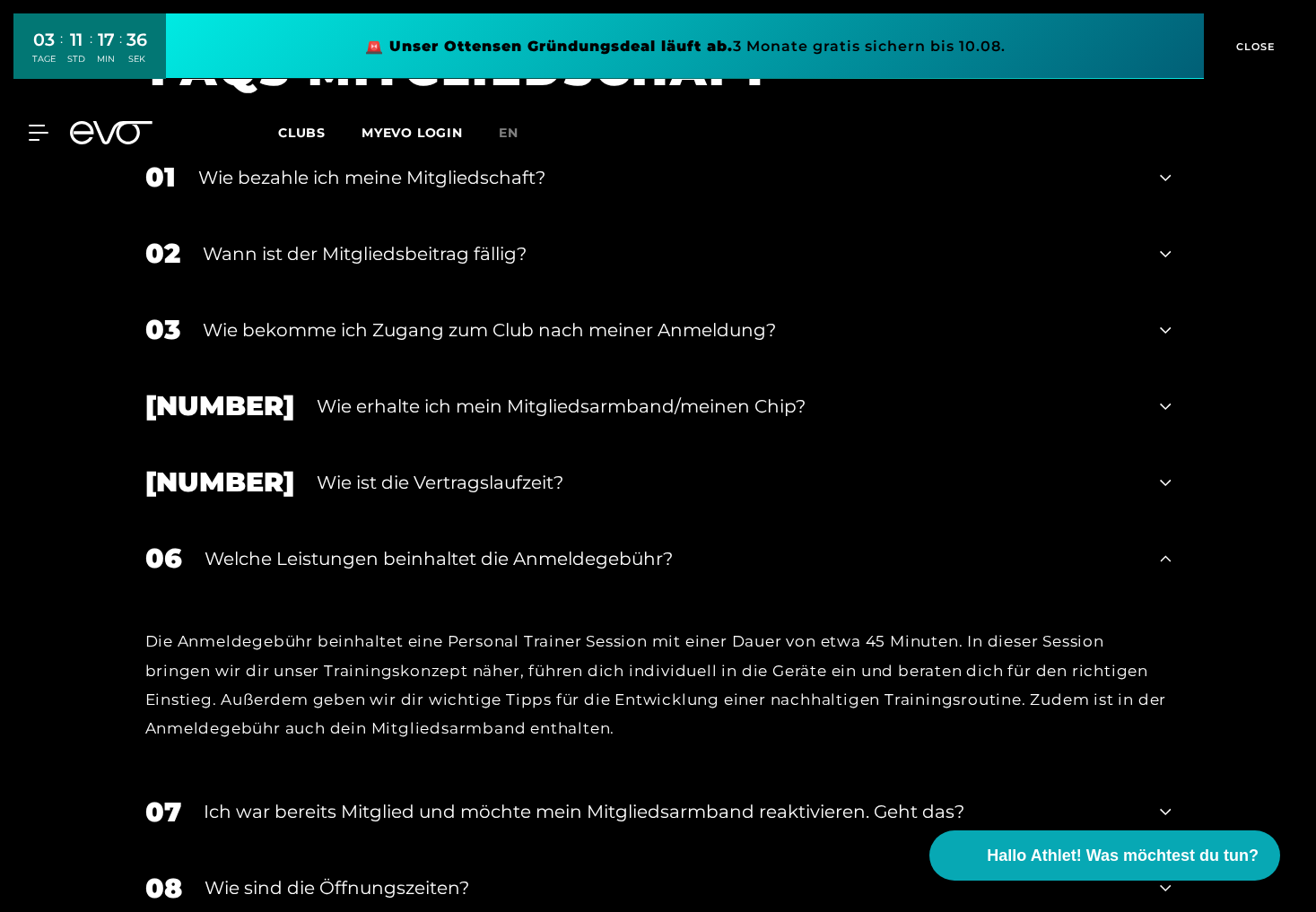 click 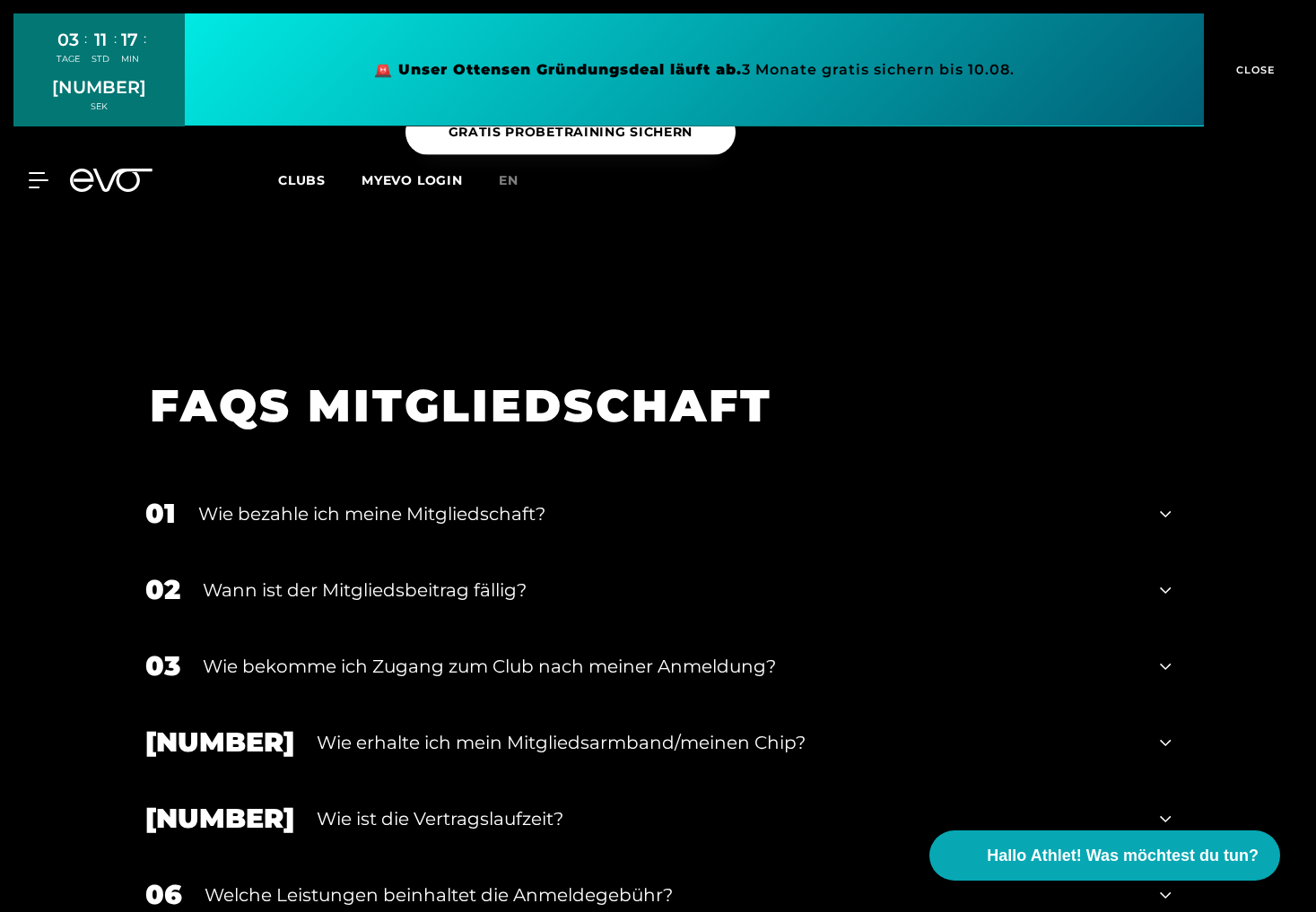 scroll, scrollTop: 2237, scrollLeft: 0, axis: vertical 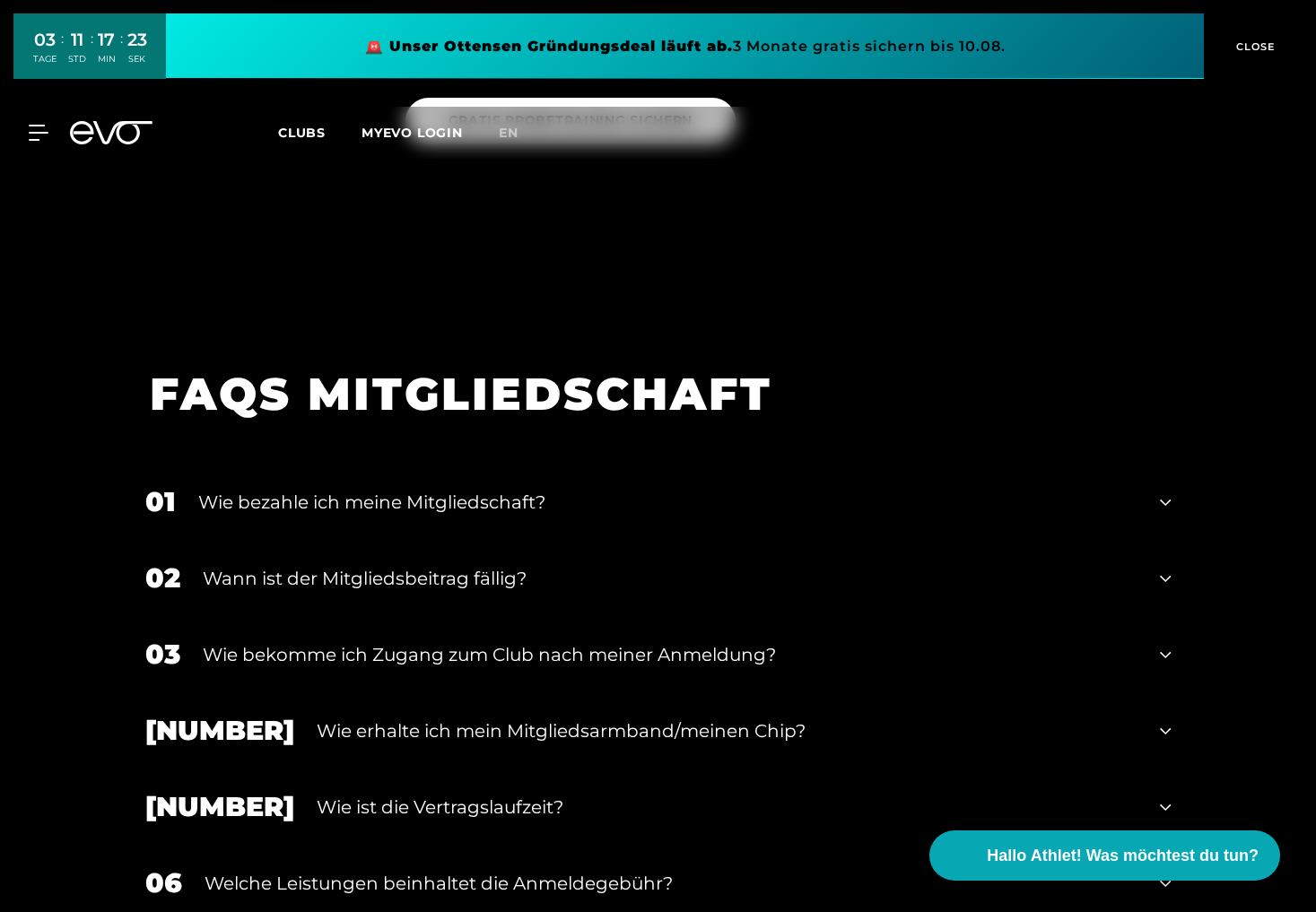 click 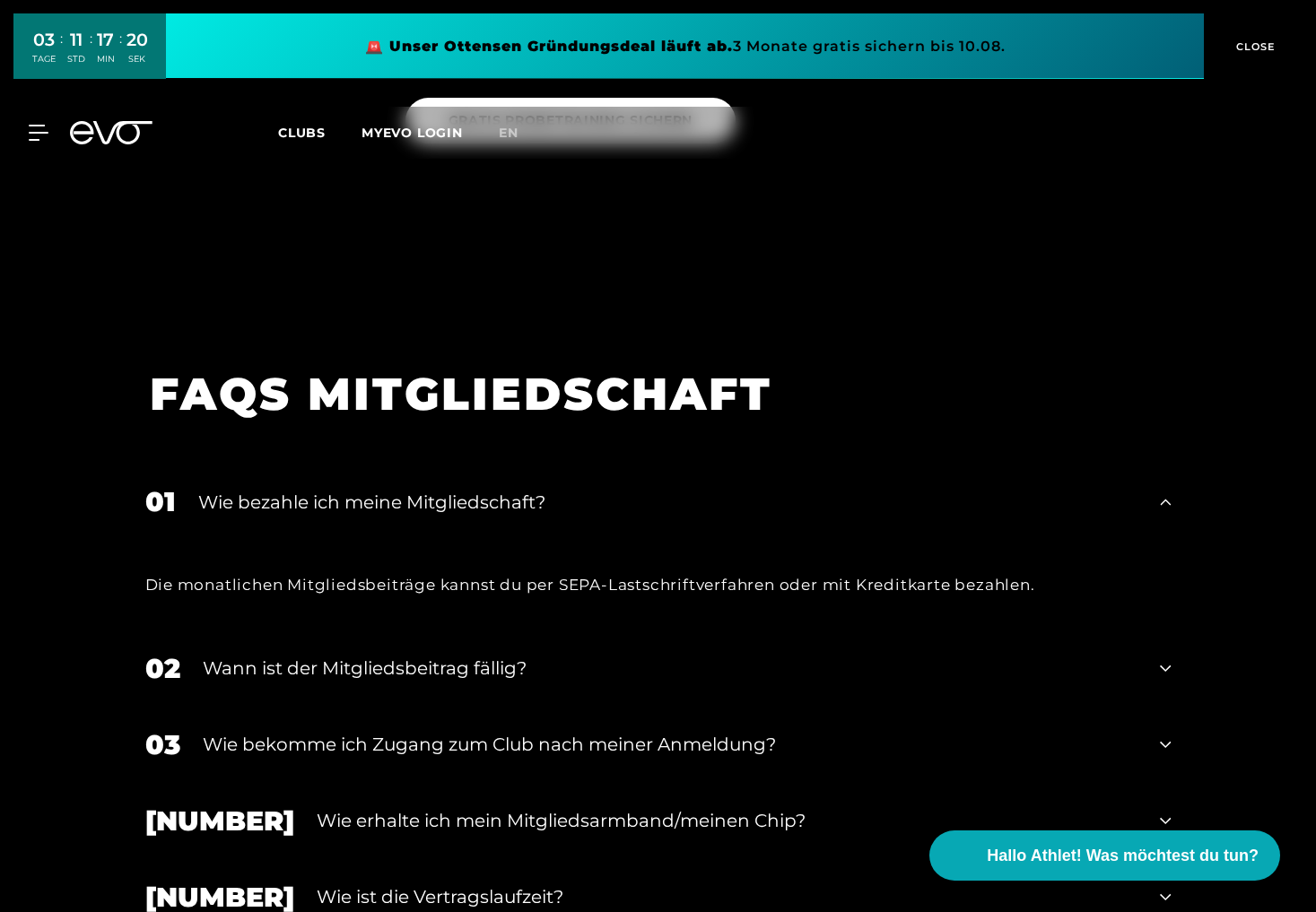 click 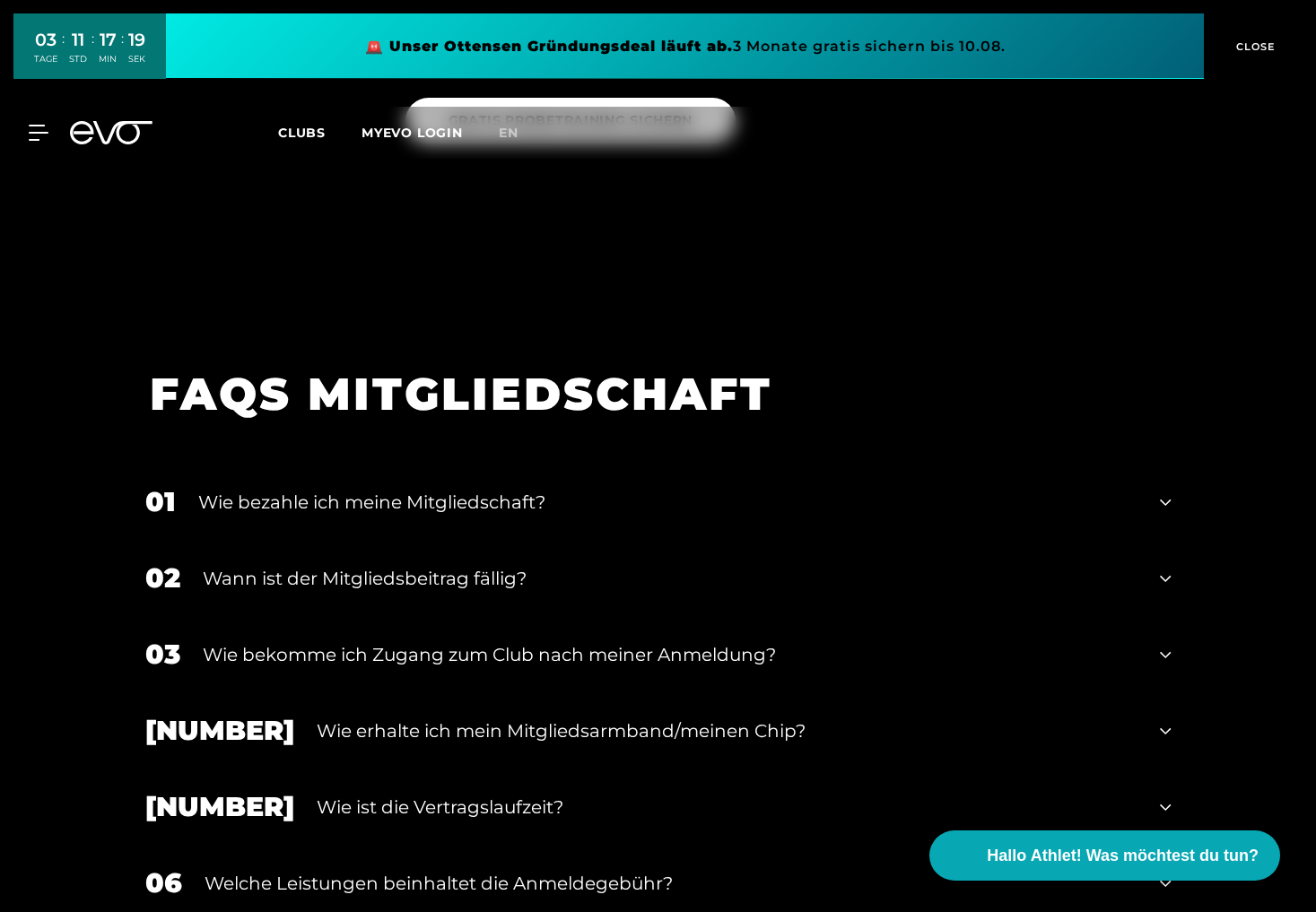 click 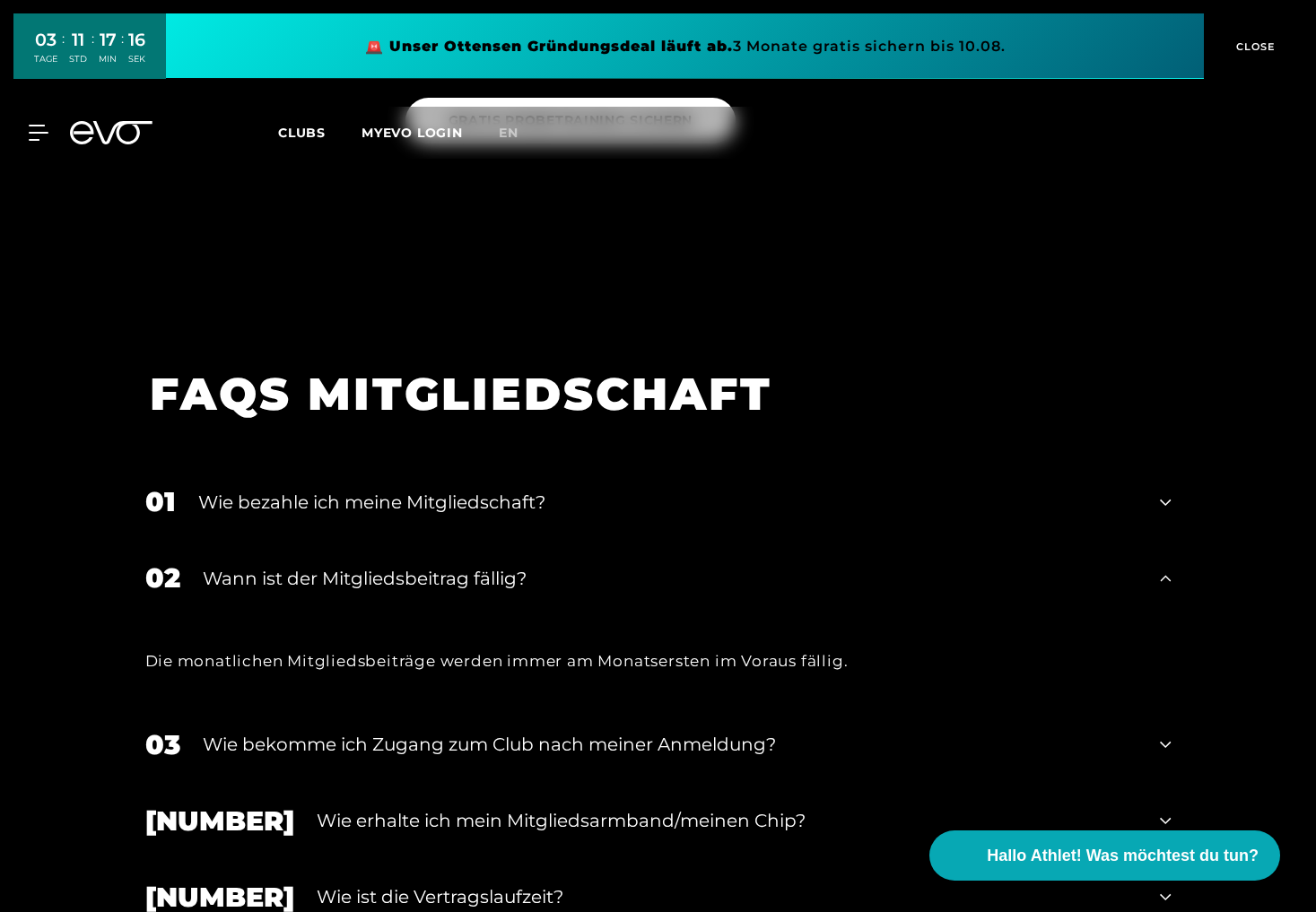 click 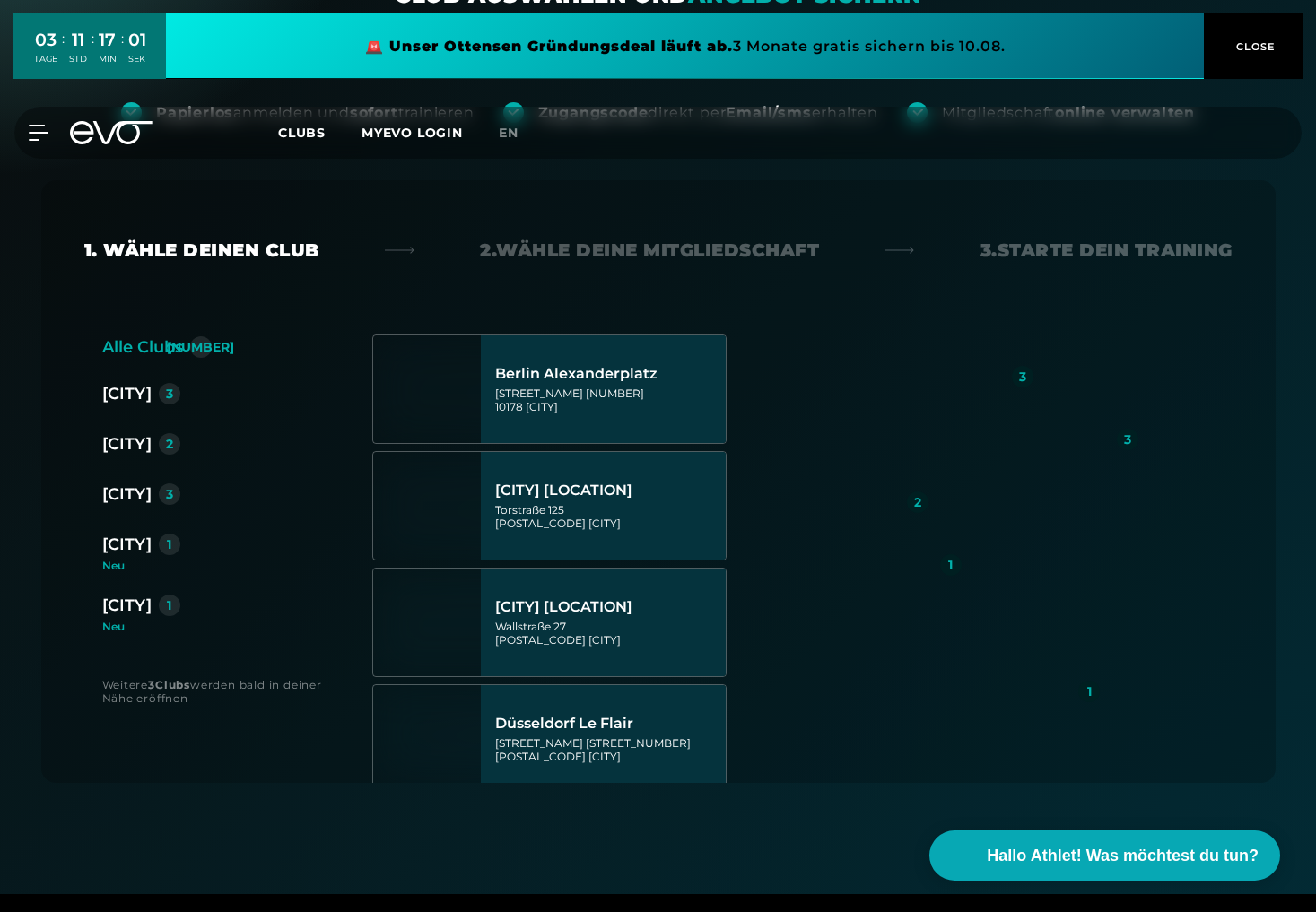 scroll, scrollTop: 236, scrollLeft: 0, axis: vertical 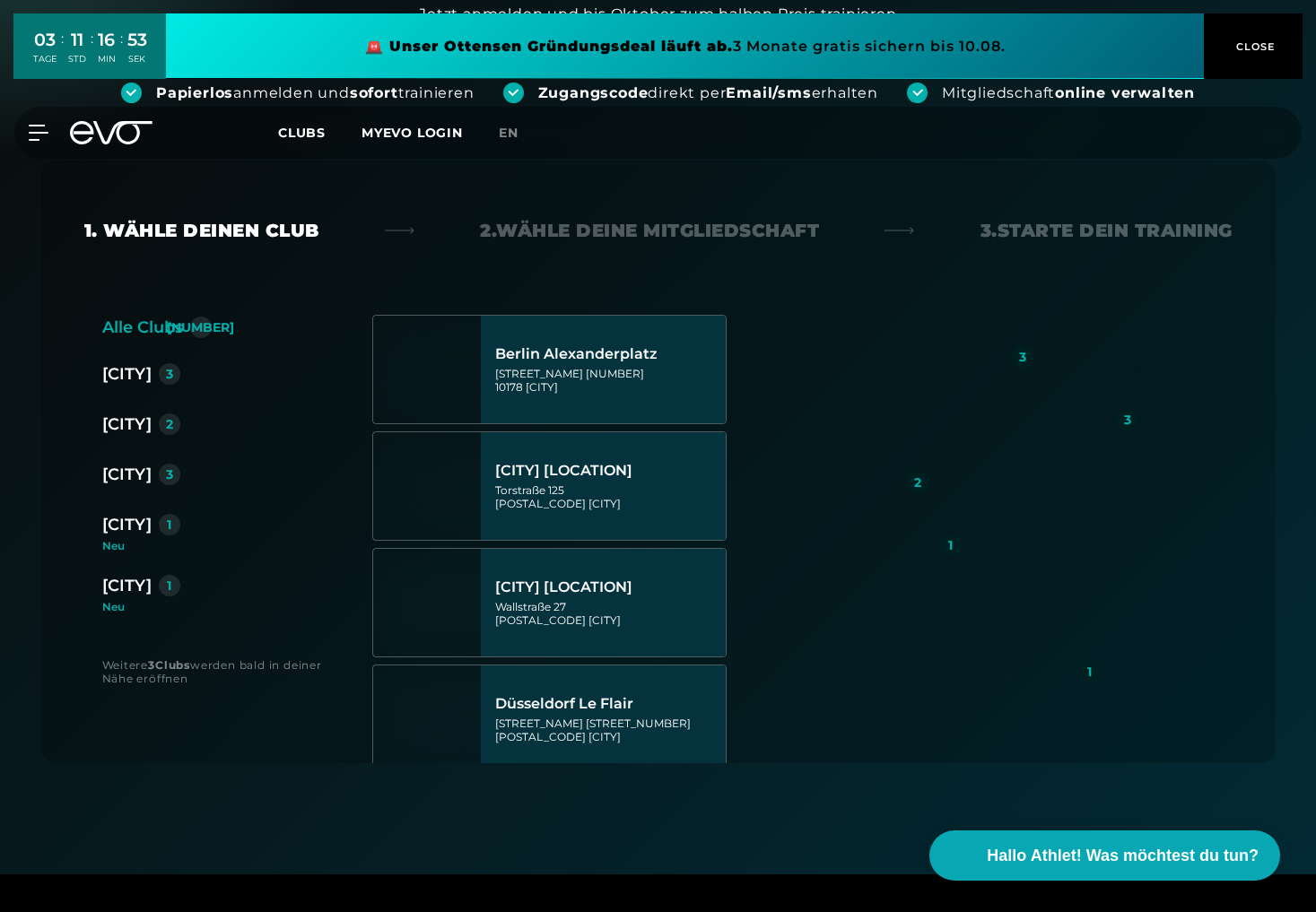 click on "[CITY]" at bounding box center [126, 424] 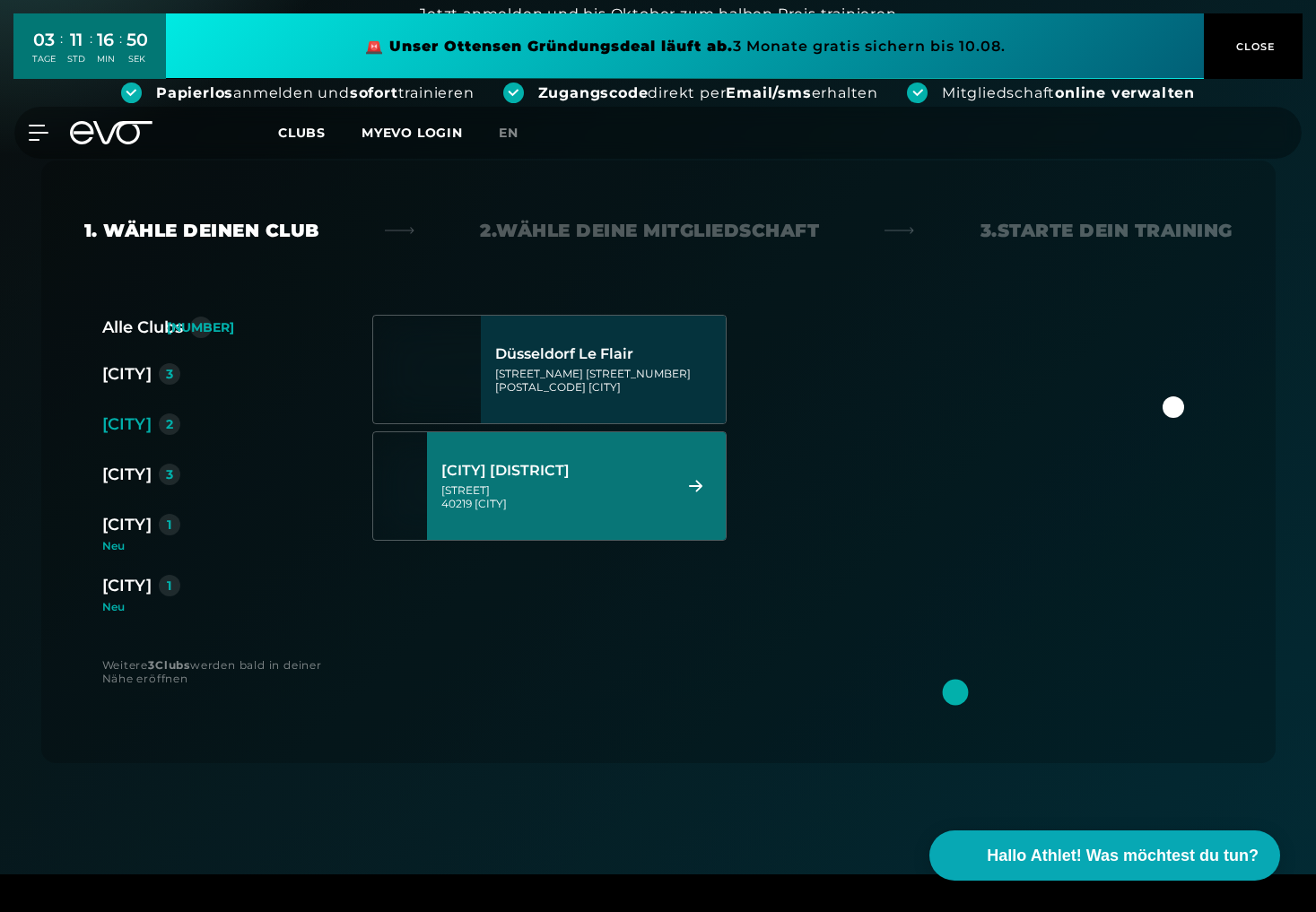 click on "[STREET] [POSTAL_CODE] [CITY]" at bounding box center (553, 497) 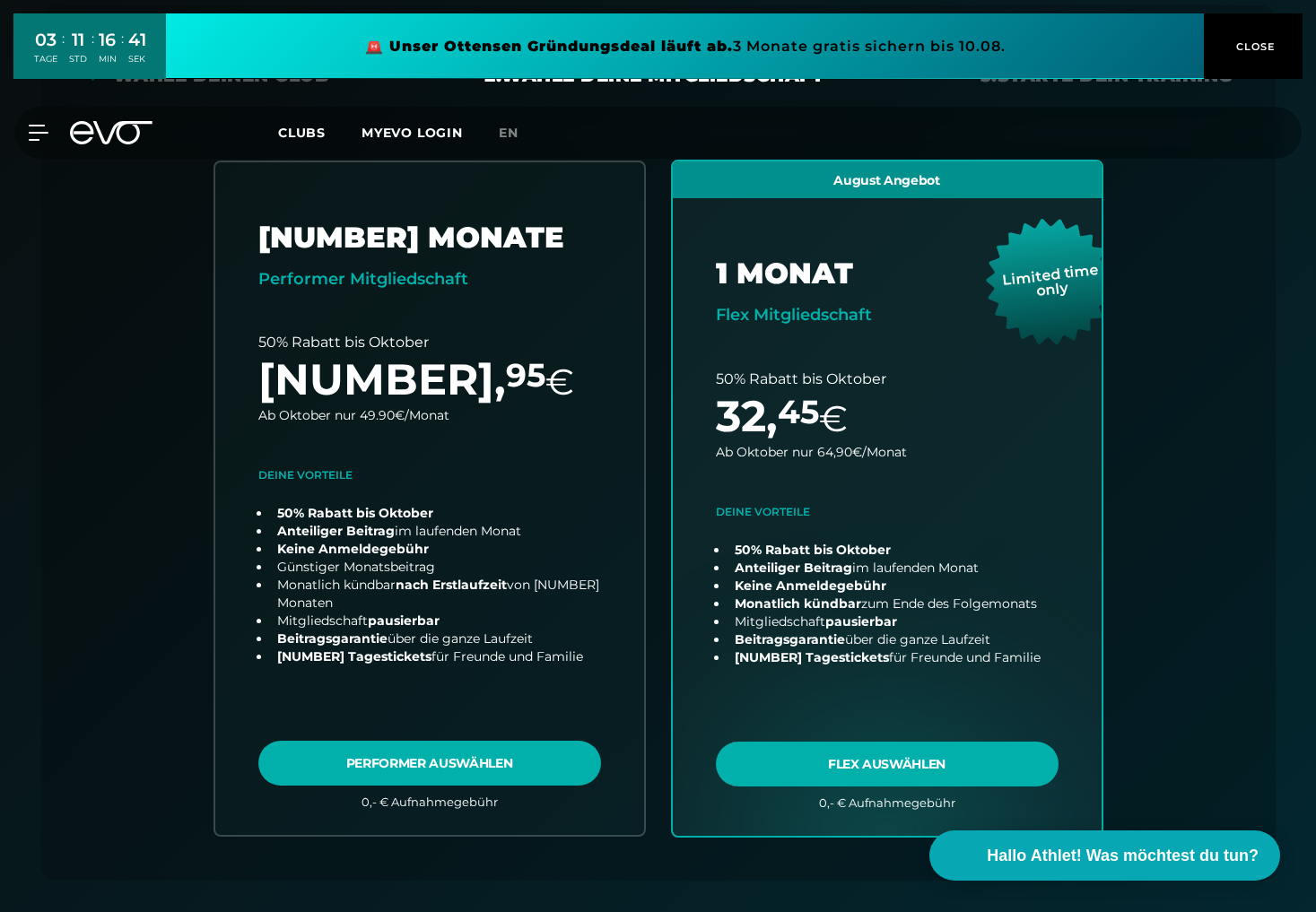 scroll, scrollTop: 393, scrollLeft: 0, axis: vertical 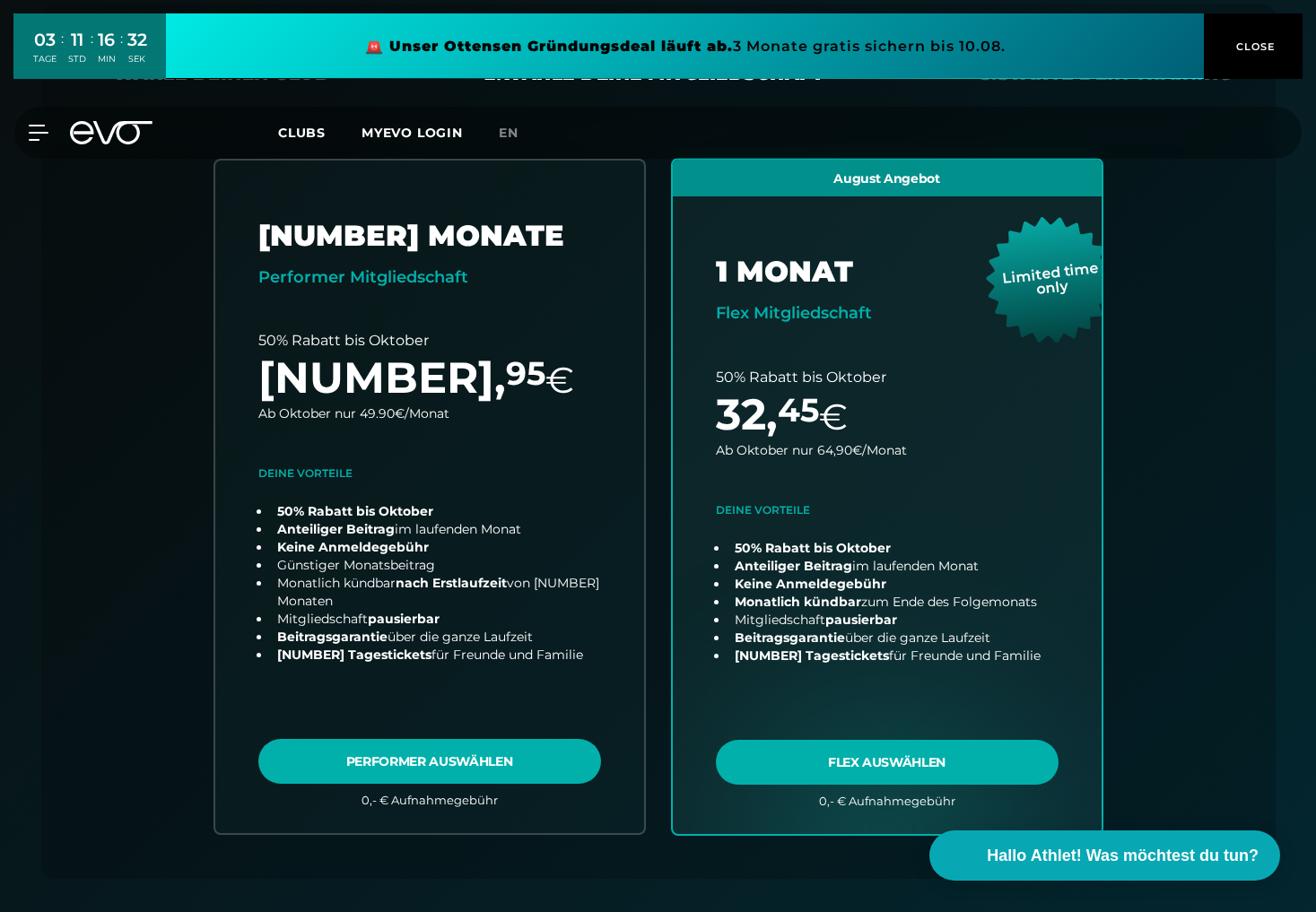 drag, startPoint x: 1315, startPoint y: 245, endPoint x: 1317, endPoint y: 278, distance: 33.060551 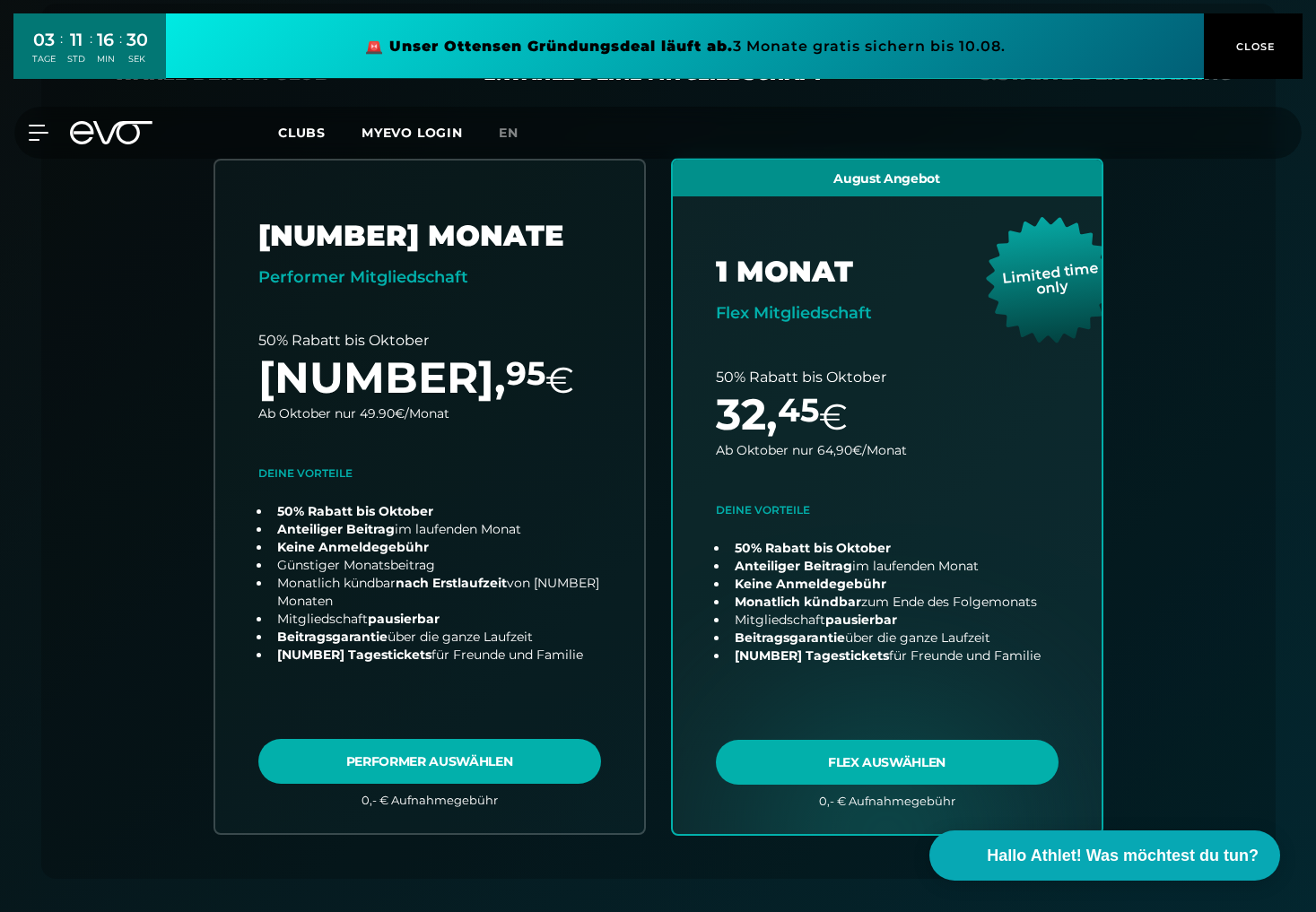 drag, startPoint x: 1315, startPoint y: 257, endPoint x: 1317, endPoint y: 291, distance: 34.058773 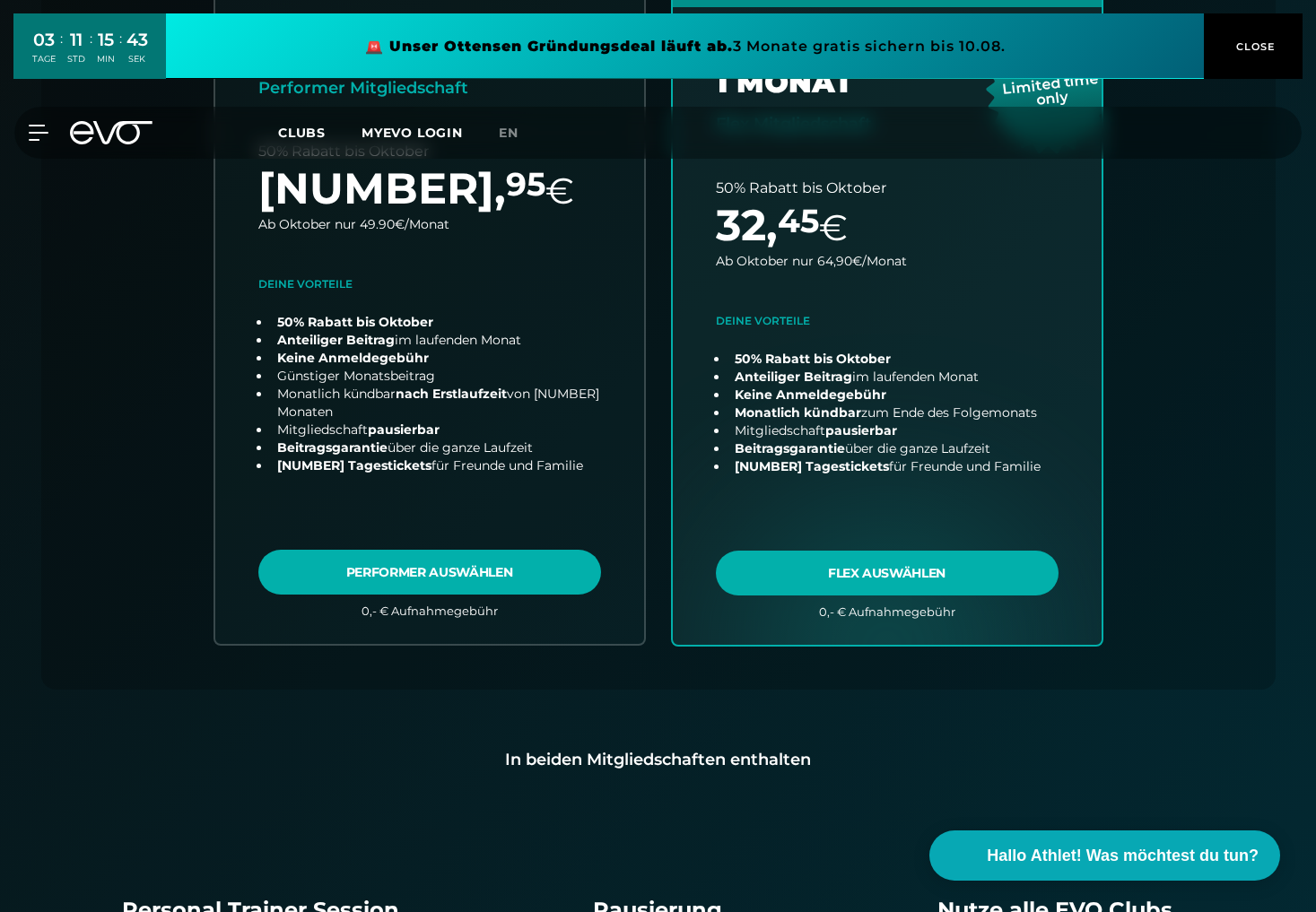 scroll, scrollTop: 0, scrollLeft: 0, axis: both 